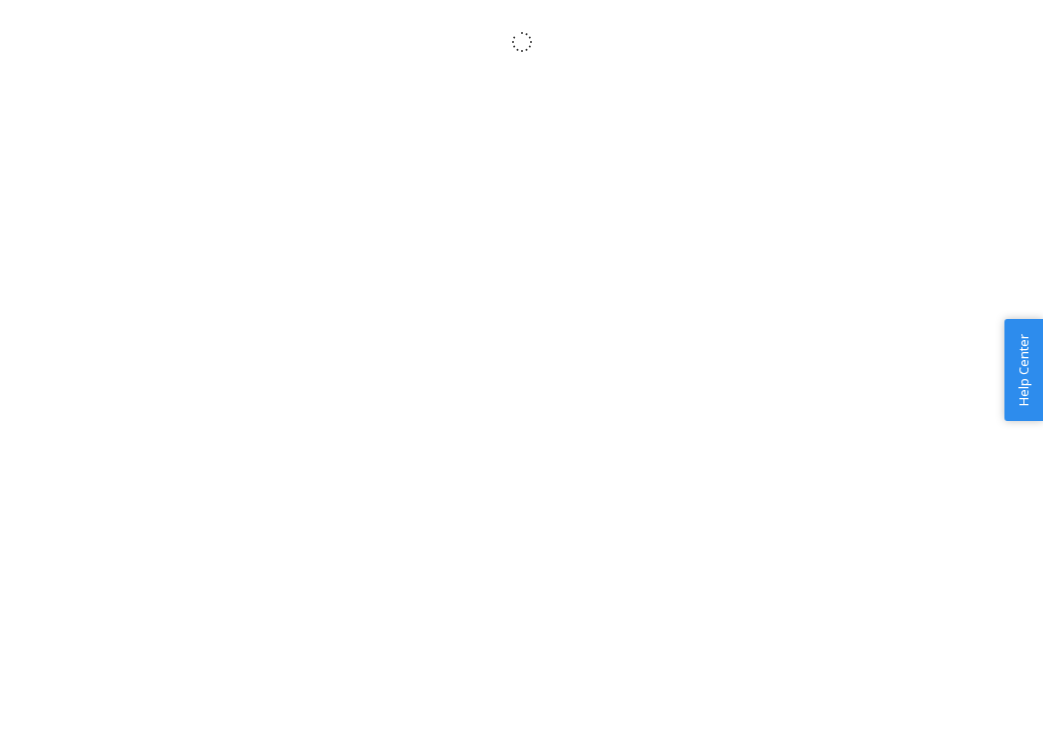 scroll, scrollTop: 0, scrollLeft: 0, axis: both 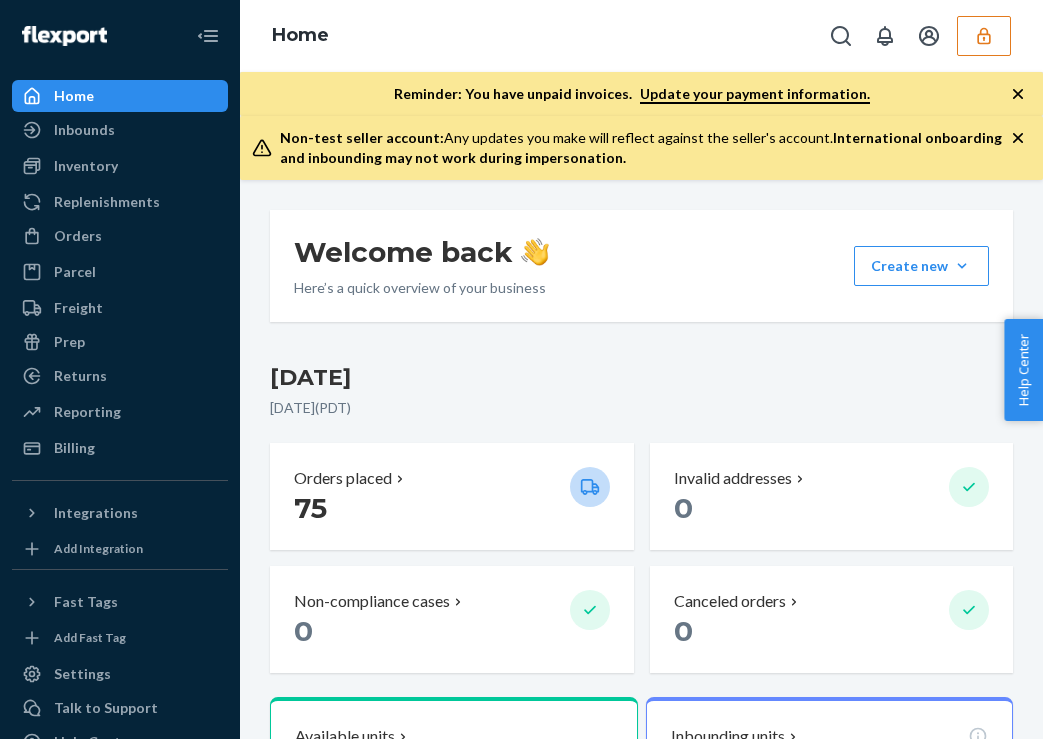 click 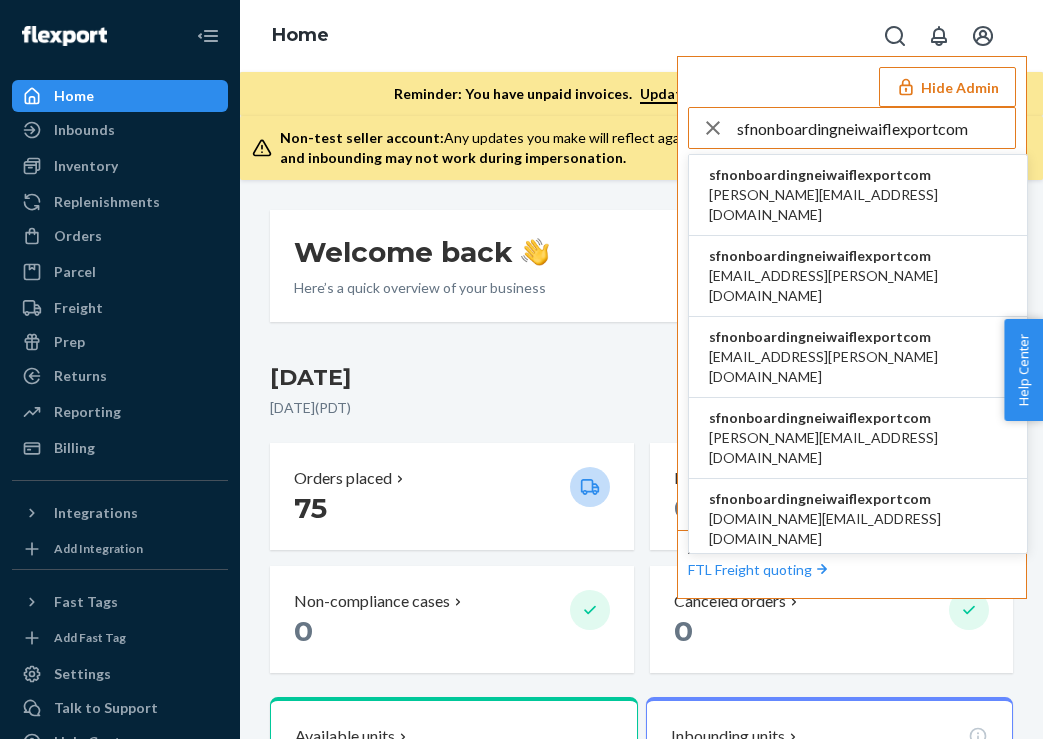 type on "sfnonboardingneiwaiflexportcom" 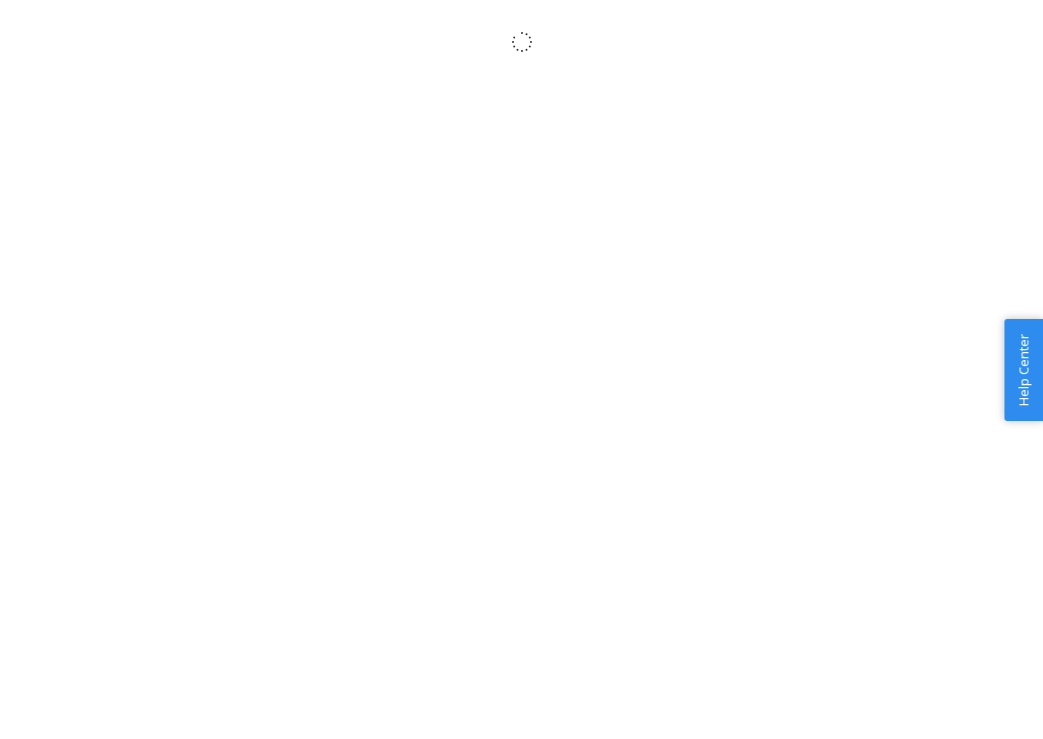 scroll, scrollTop: 0, scrollLeft: 0, axis: both 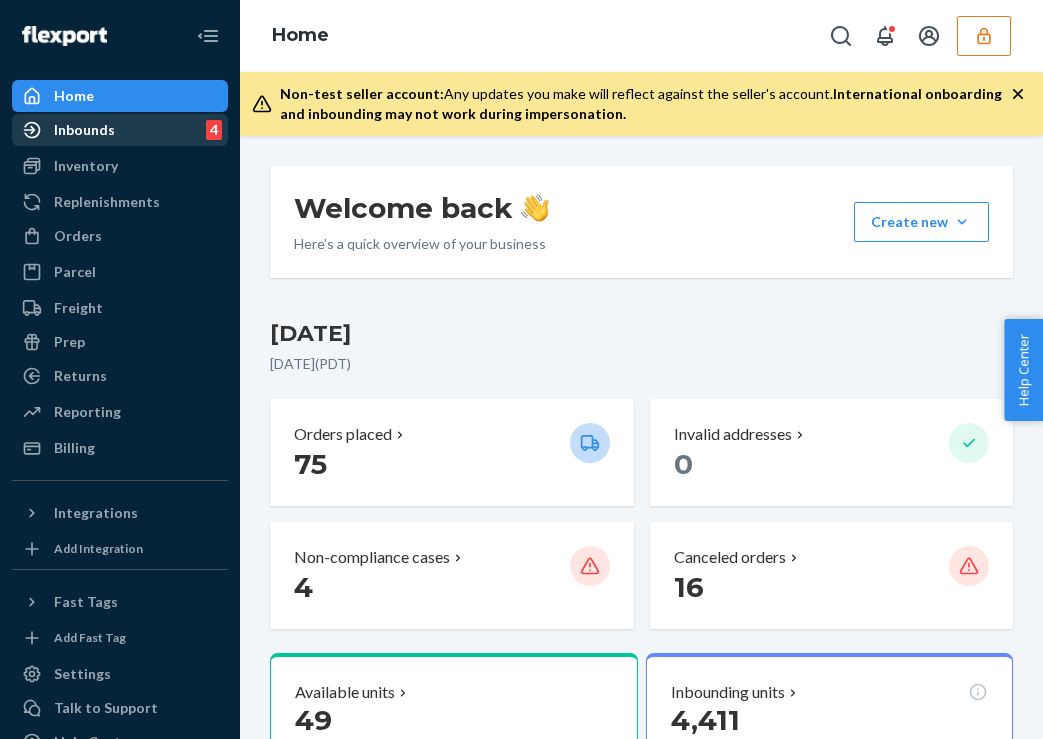 click on "Inbounds 4" at bounding box center [120, 130] 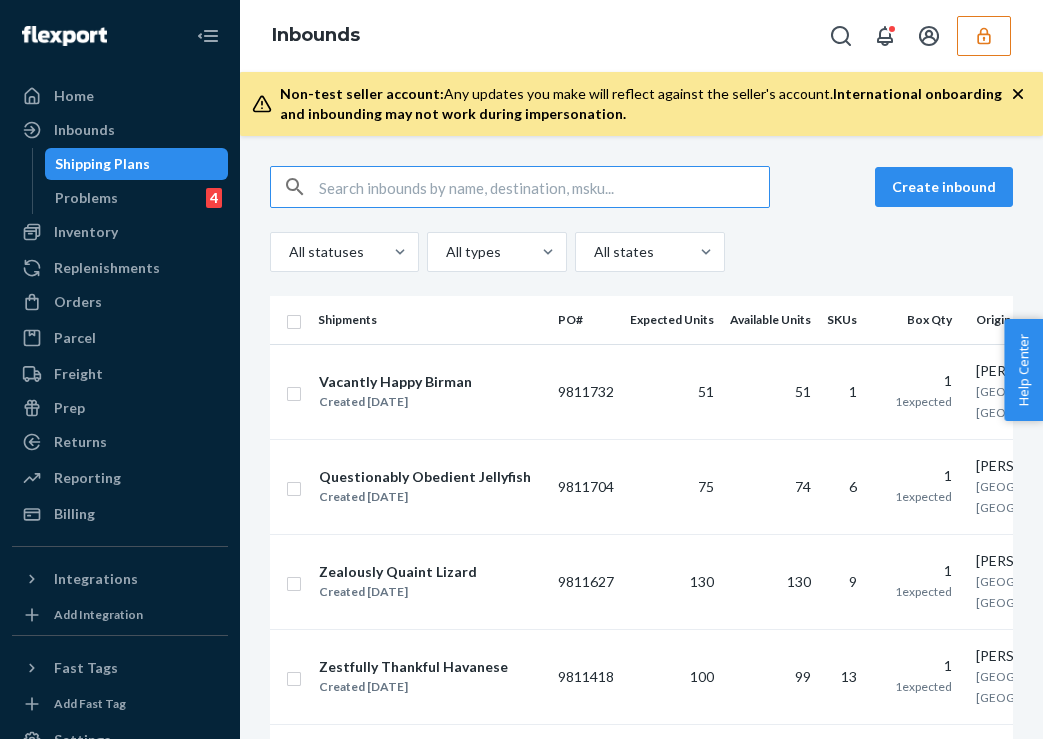 click at bounding box center (544, 187) 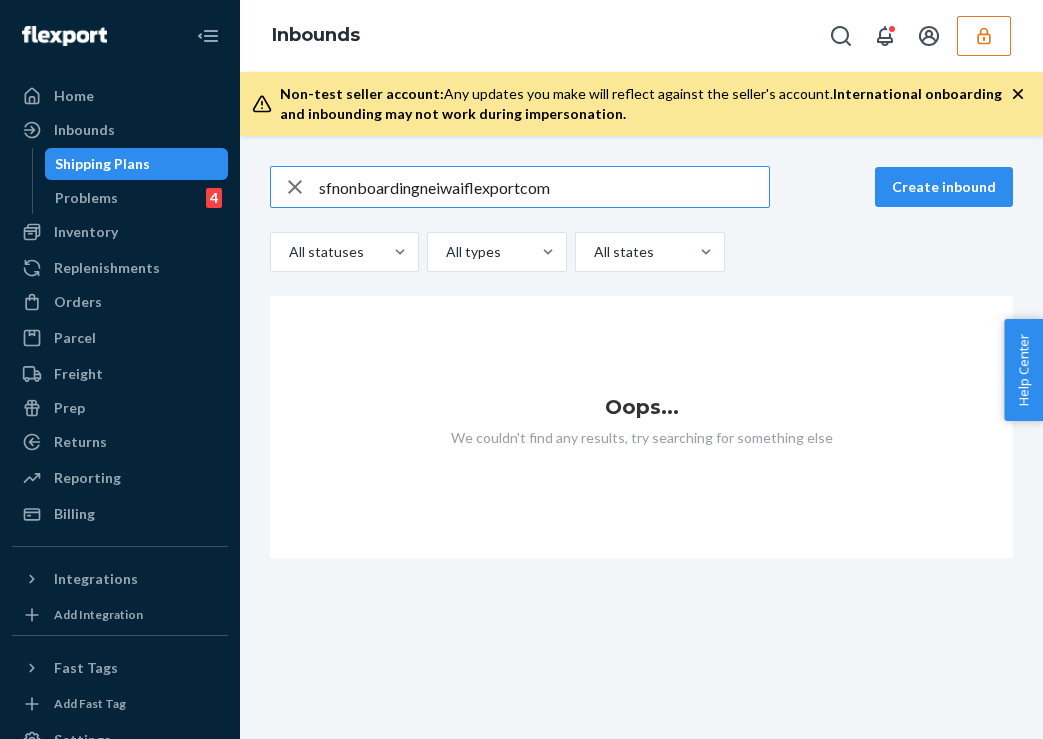 click on "sfnonboardingneiwaiflexportcom" at bounding box center (544, 187) 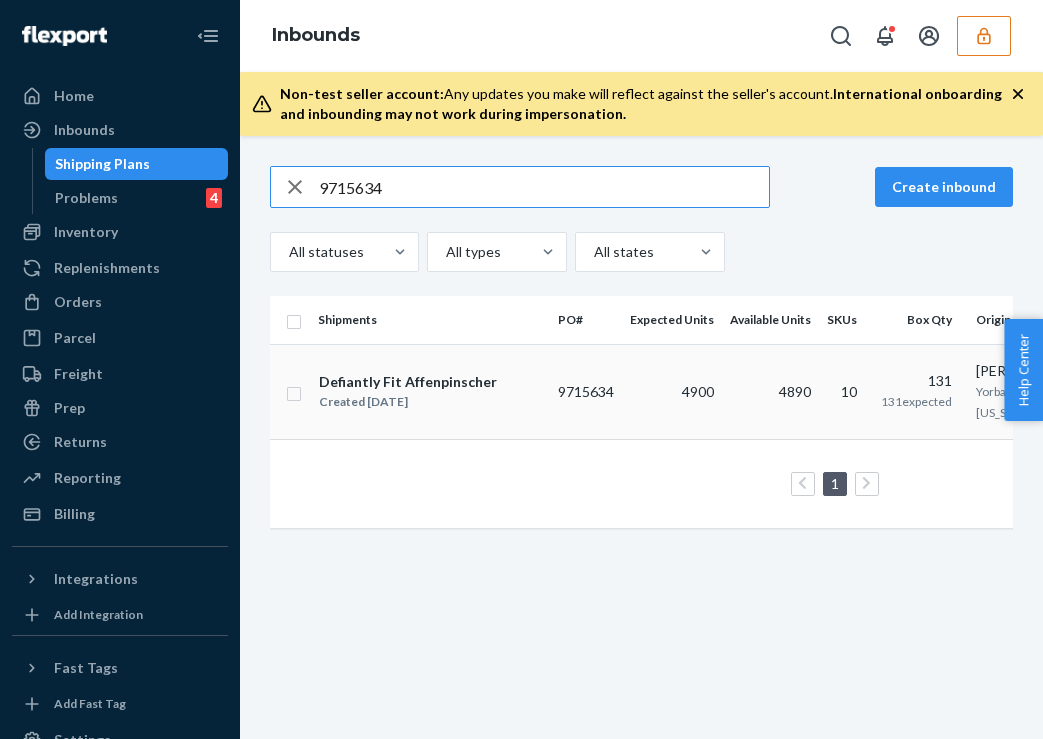 type on "9715634" 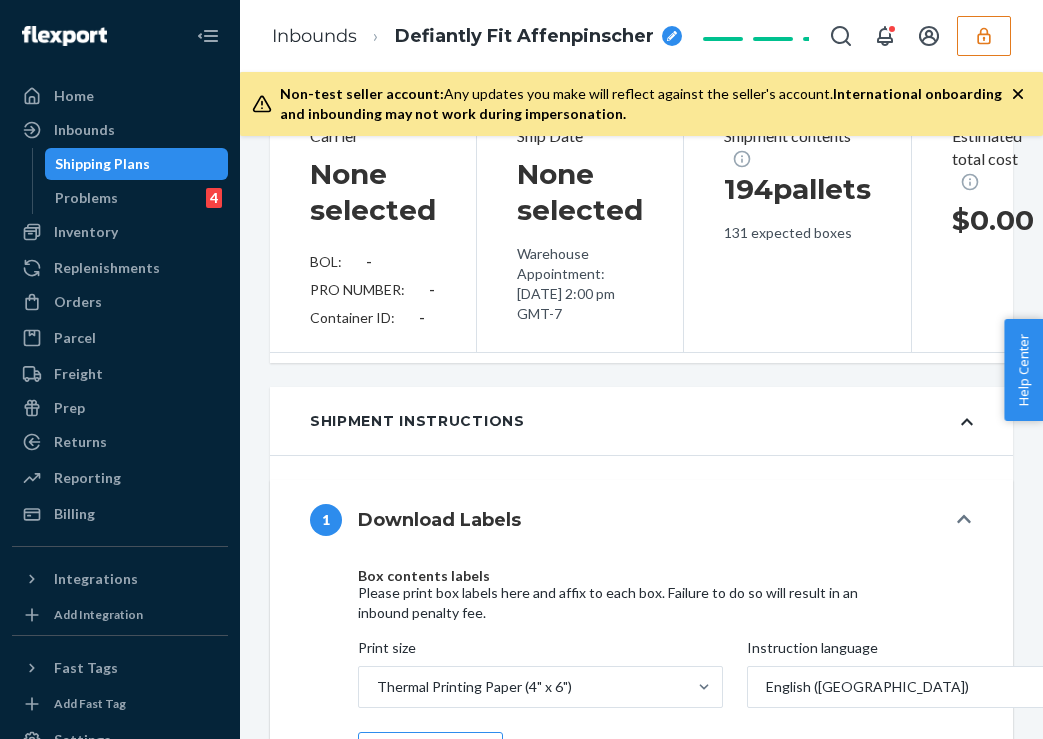 scroll, scrollTop: 743, scrollLeft: 0, axis: vertical 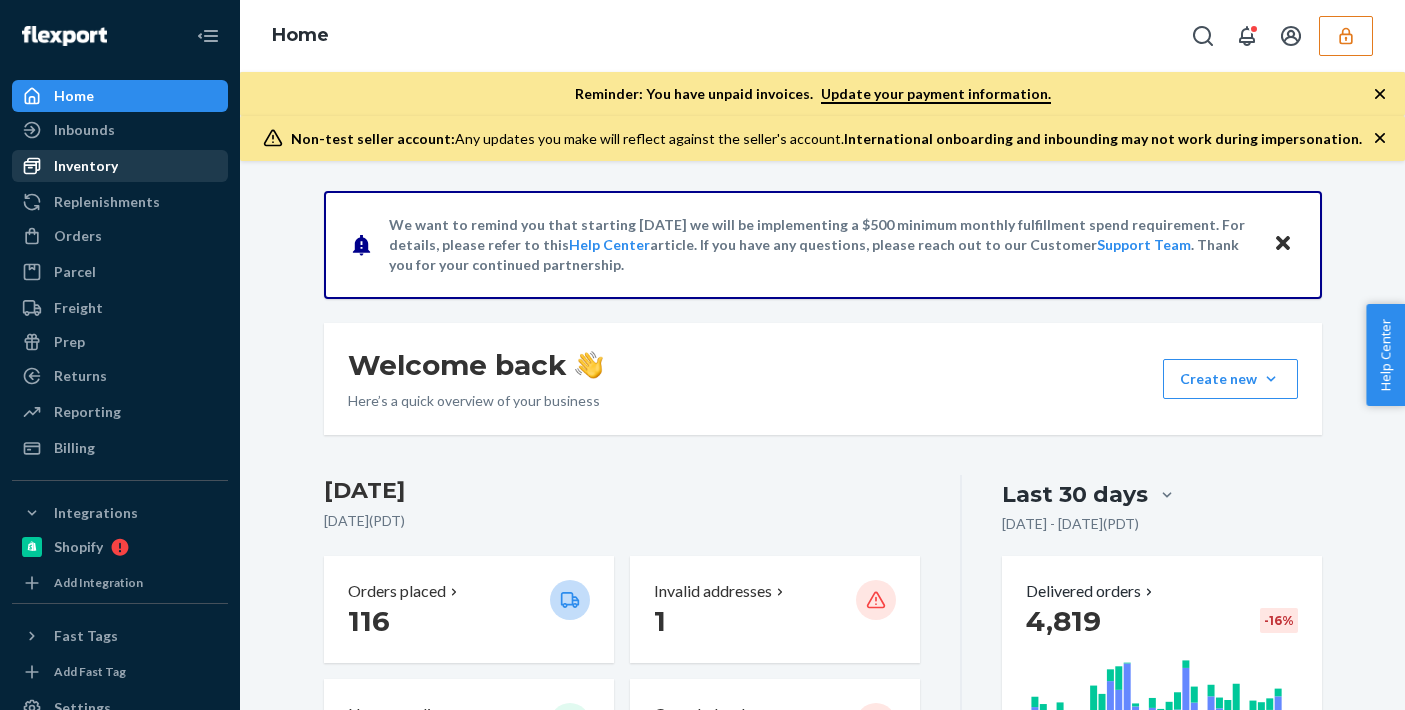 click on "Inventory" at bounding box center (86, 166) 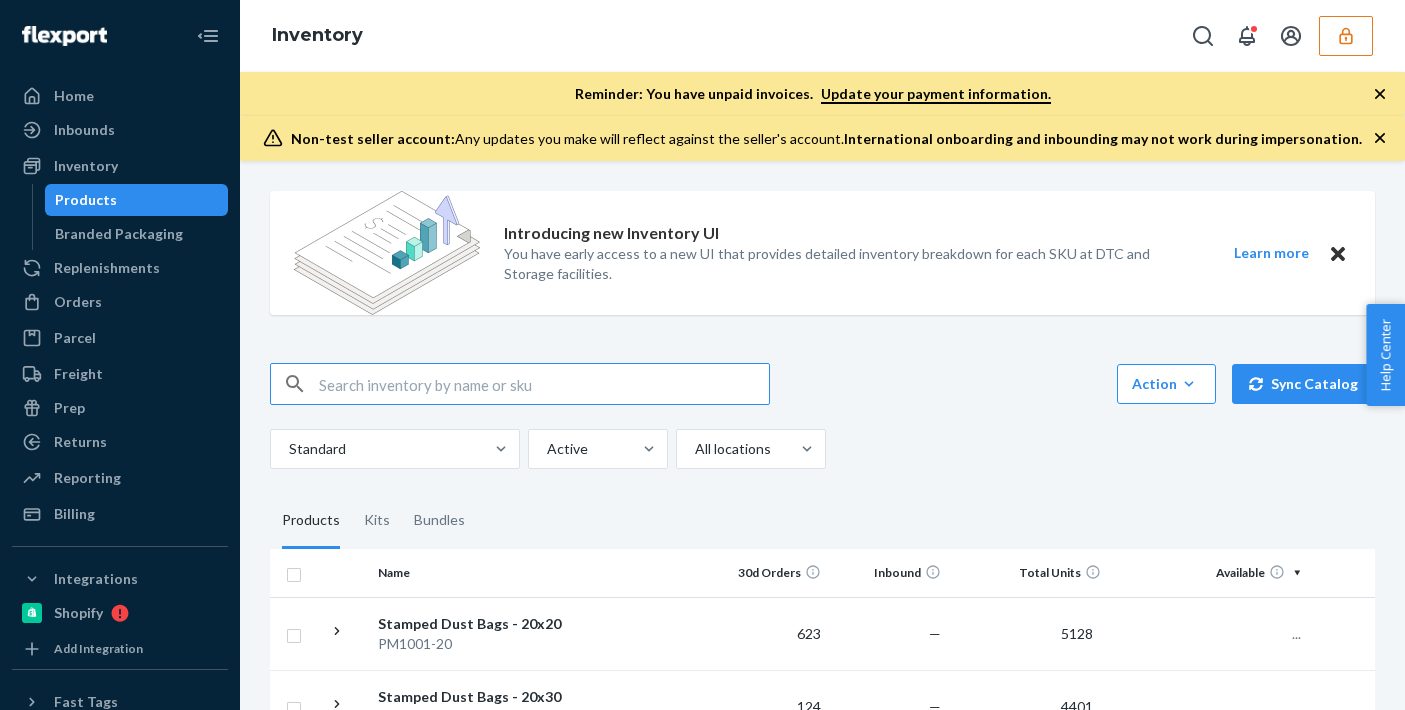 click at bounding box center (544, 384) 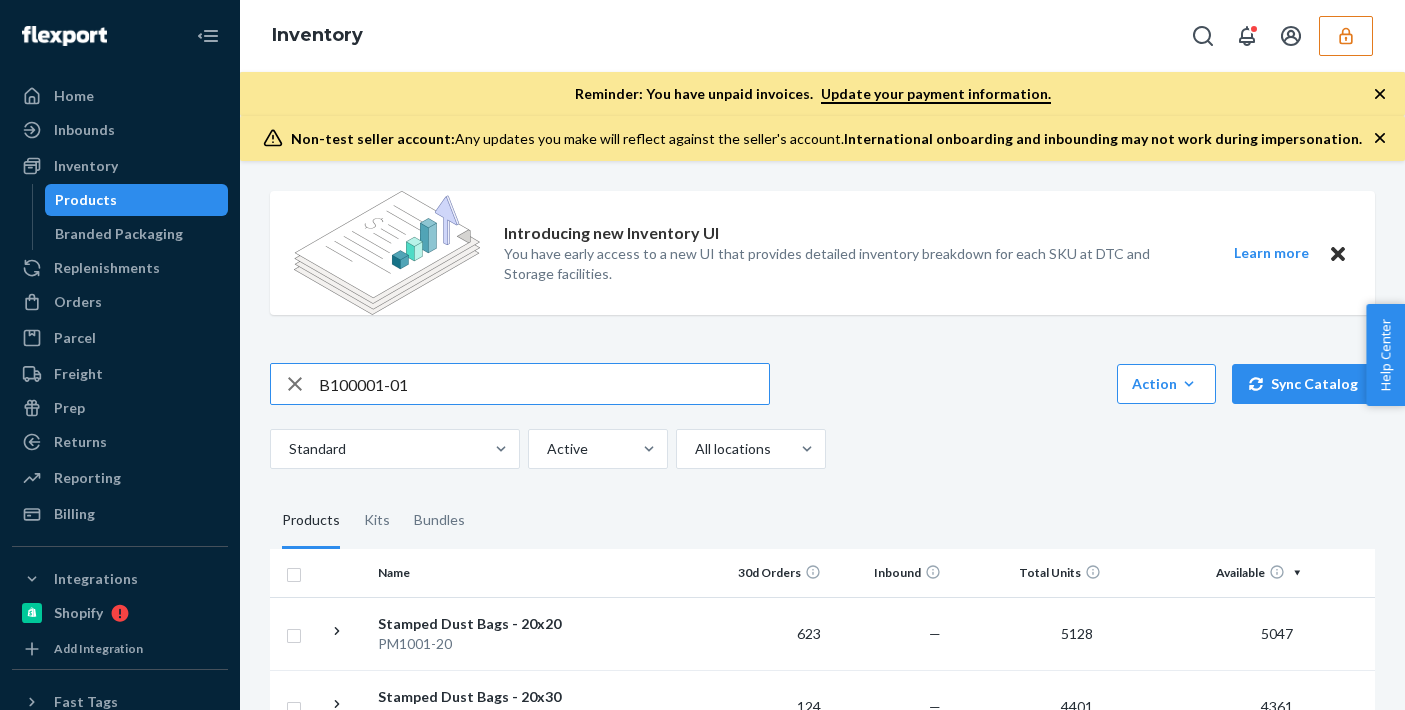 click on "B100001-01" at bounding box center [544, 384] 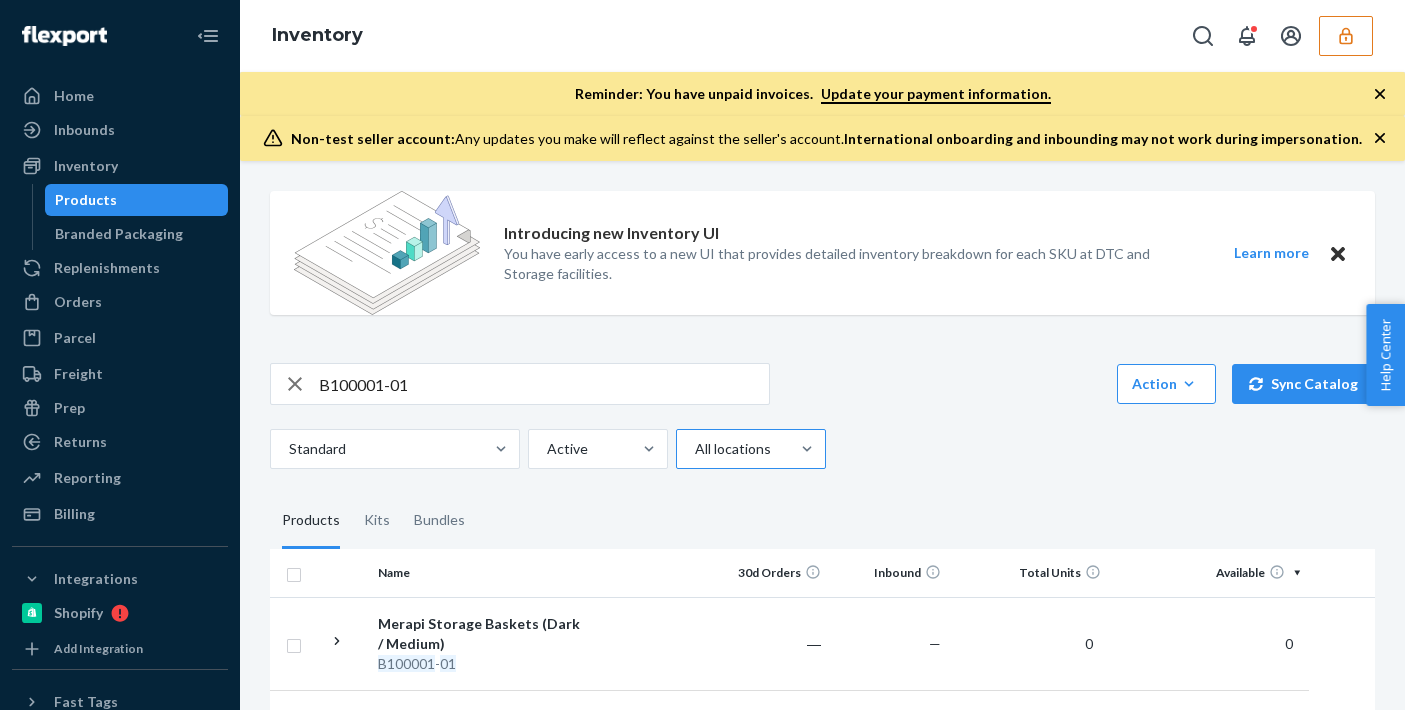 scroll, scrollTop: 88, scrollLeft: 0, axis: vertical 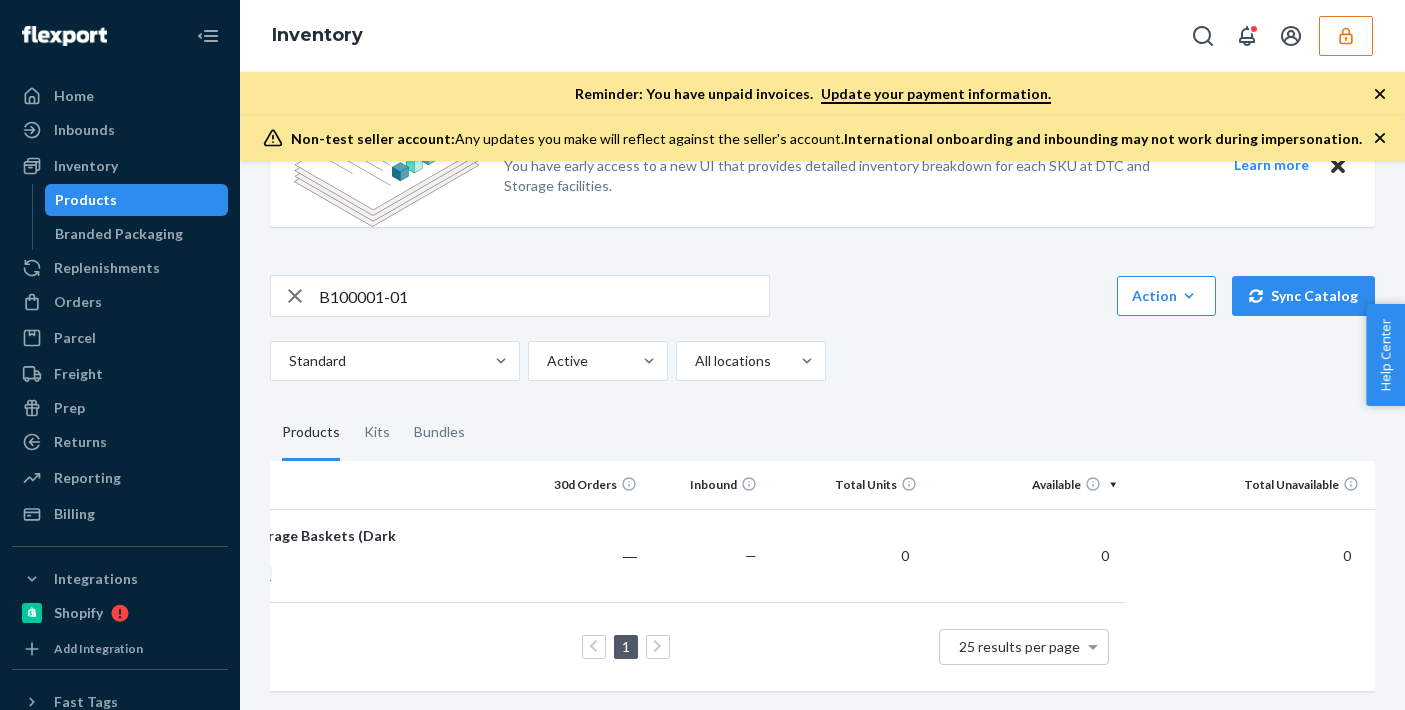 click on "B100001-01" at bounding box center (544, 296) 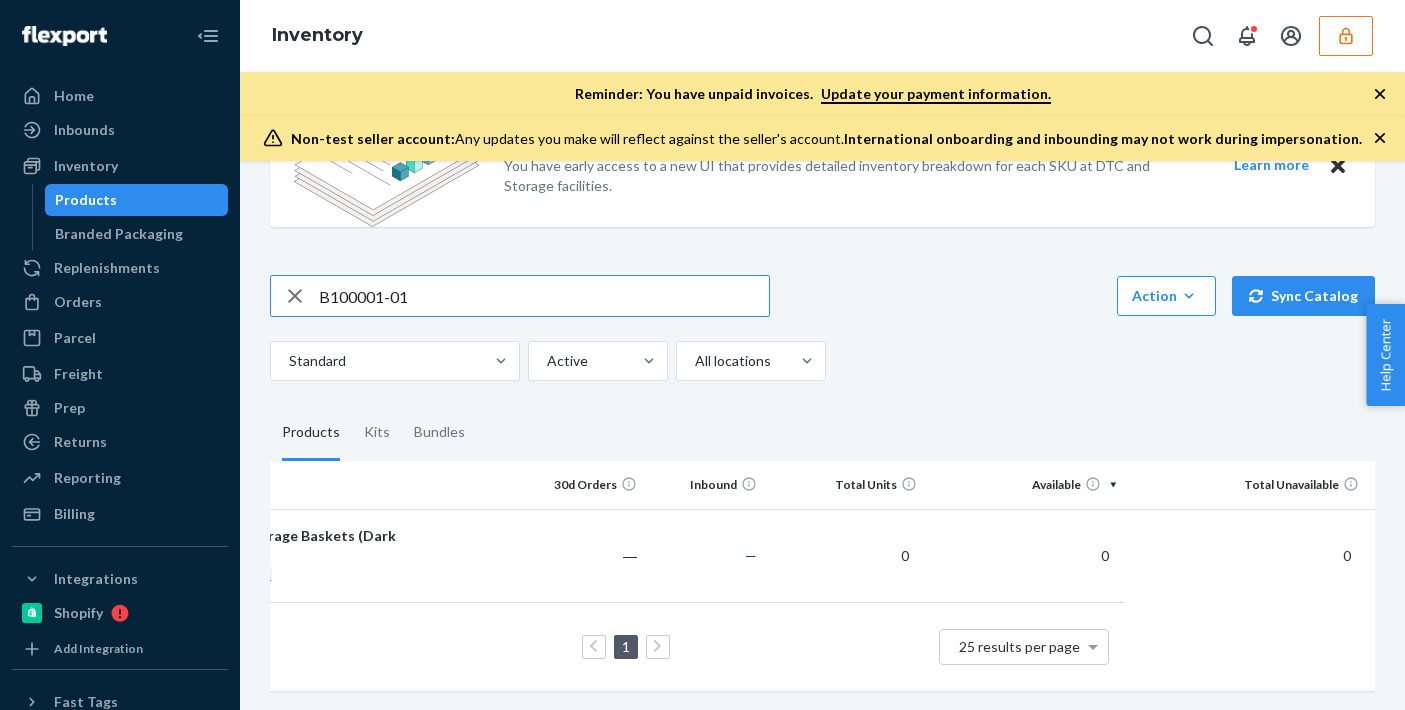 click on "B100001-01" at bounding box center [544, 296] 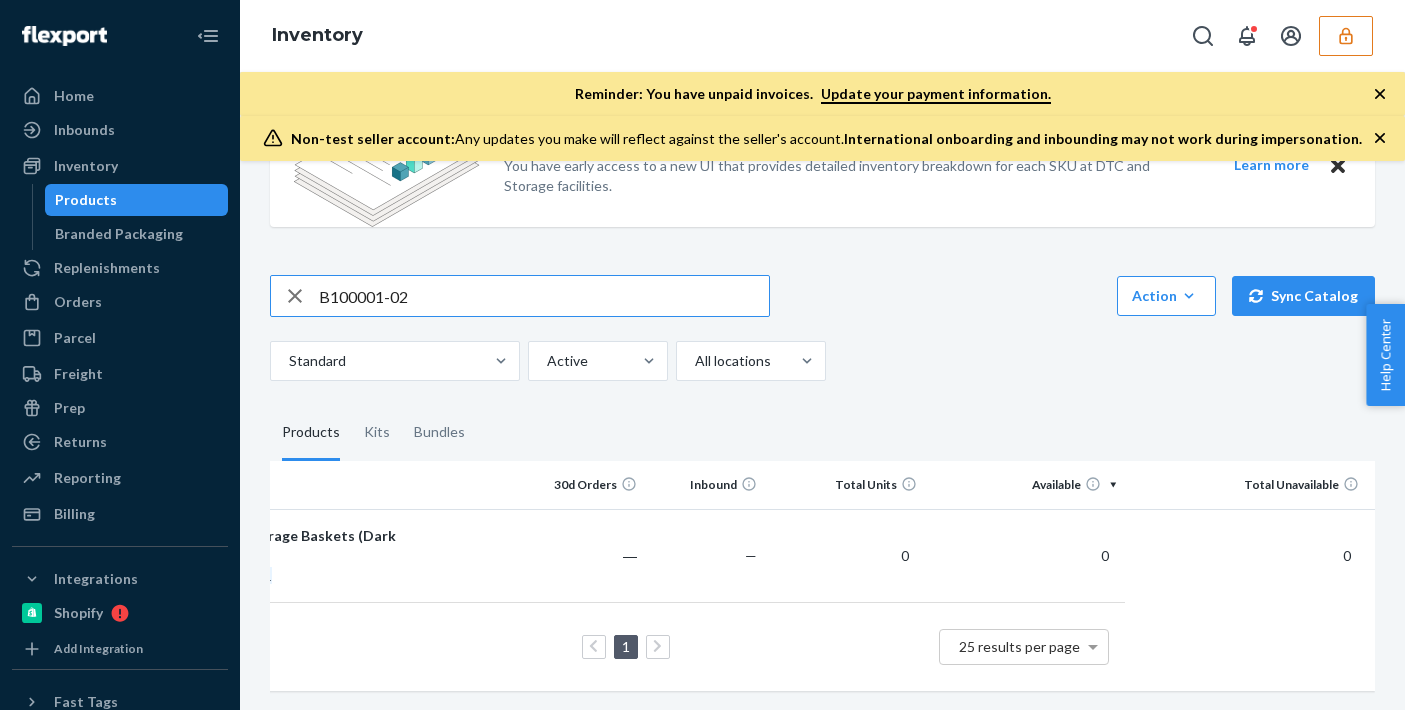type on "B100001-02" 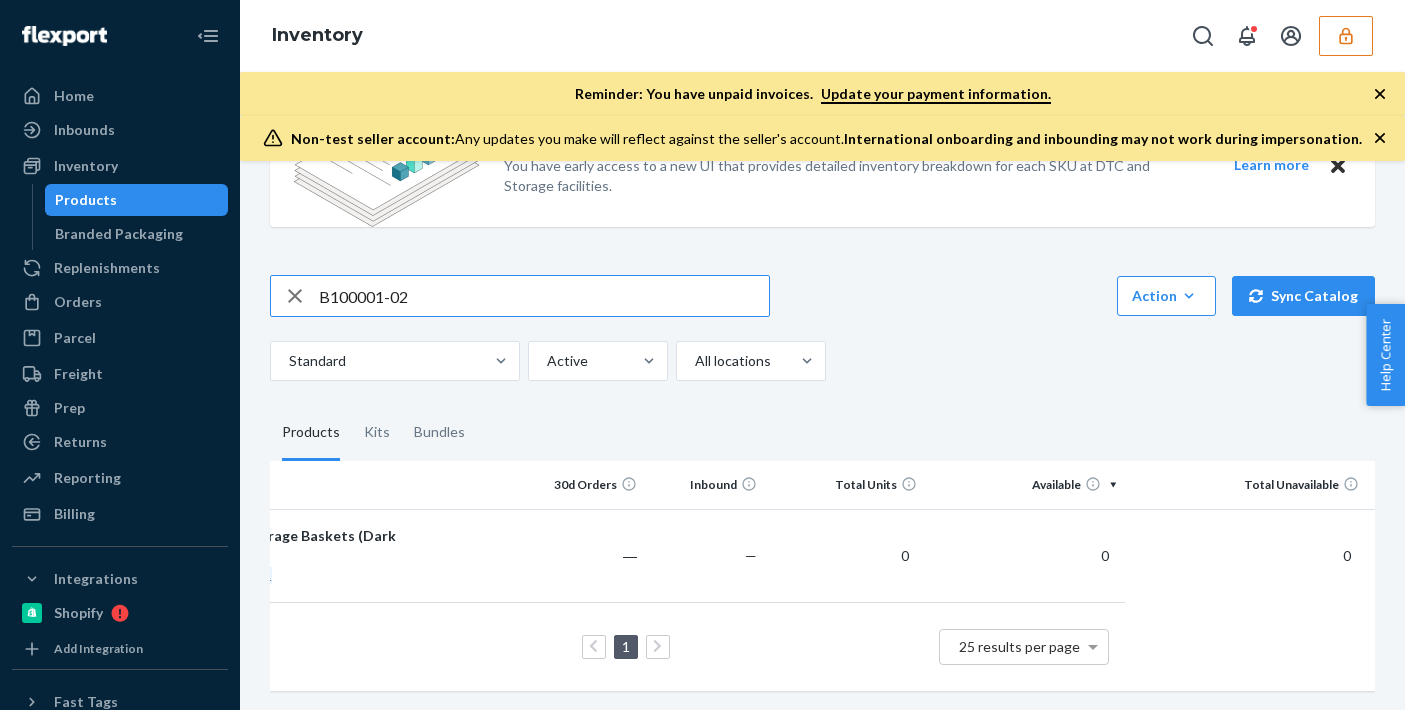 scroll, scrollTop: 0, scrollLeft: 0, axis: both 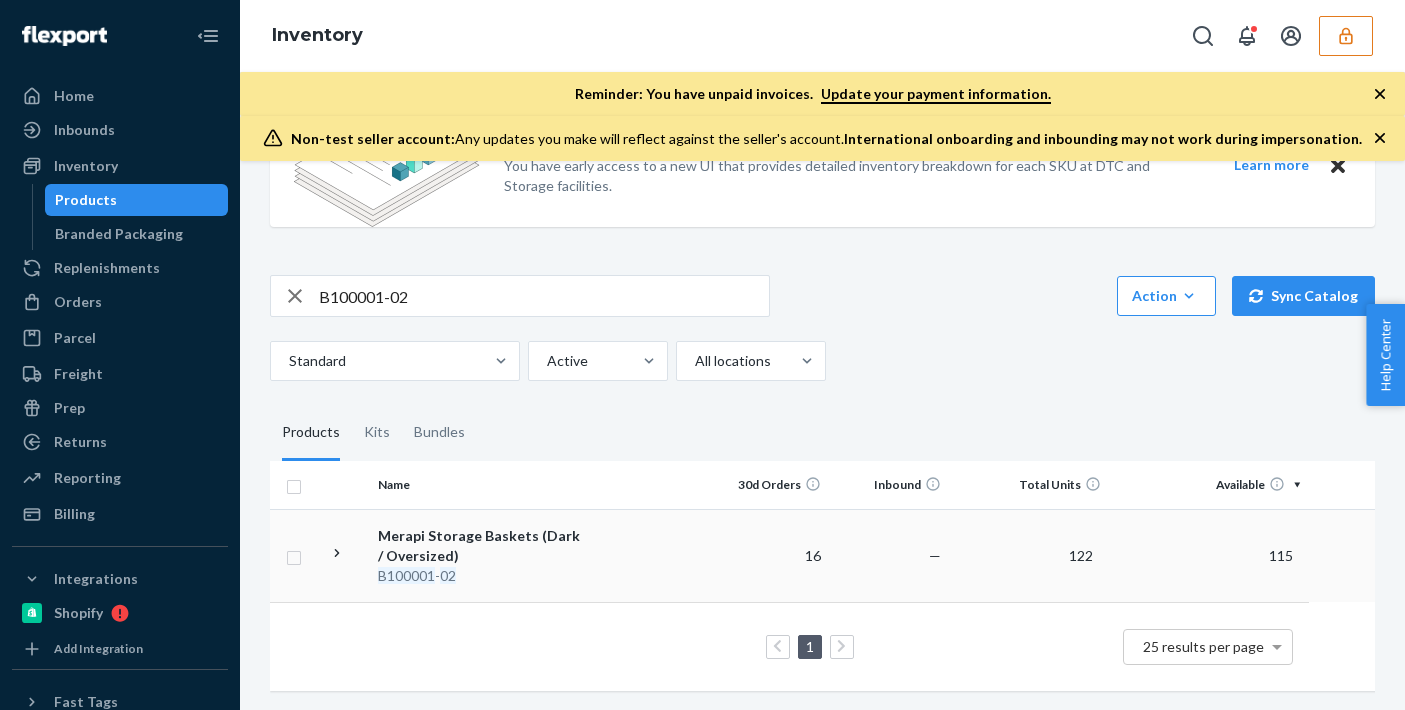 click at bounding box center (652, 555) 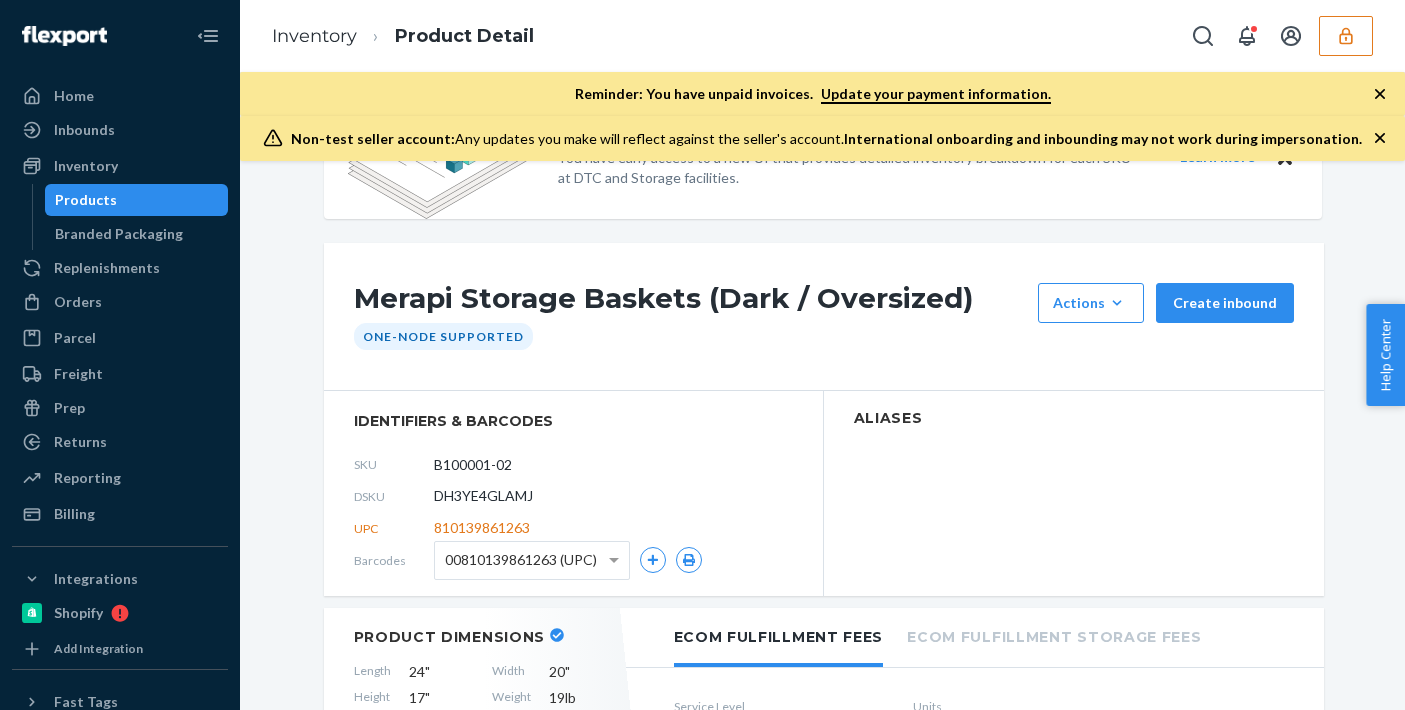 scroll, scrollTop: 0, scrollLeft: 0, axis: both 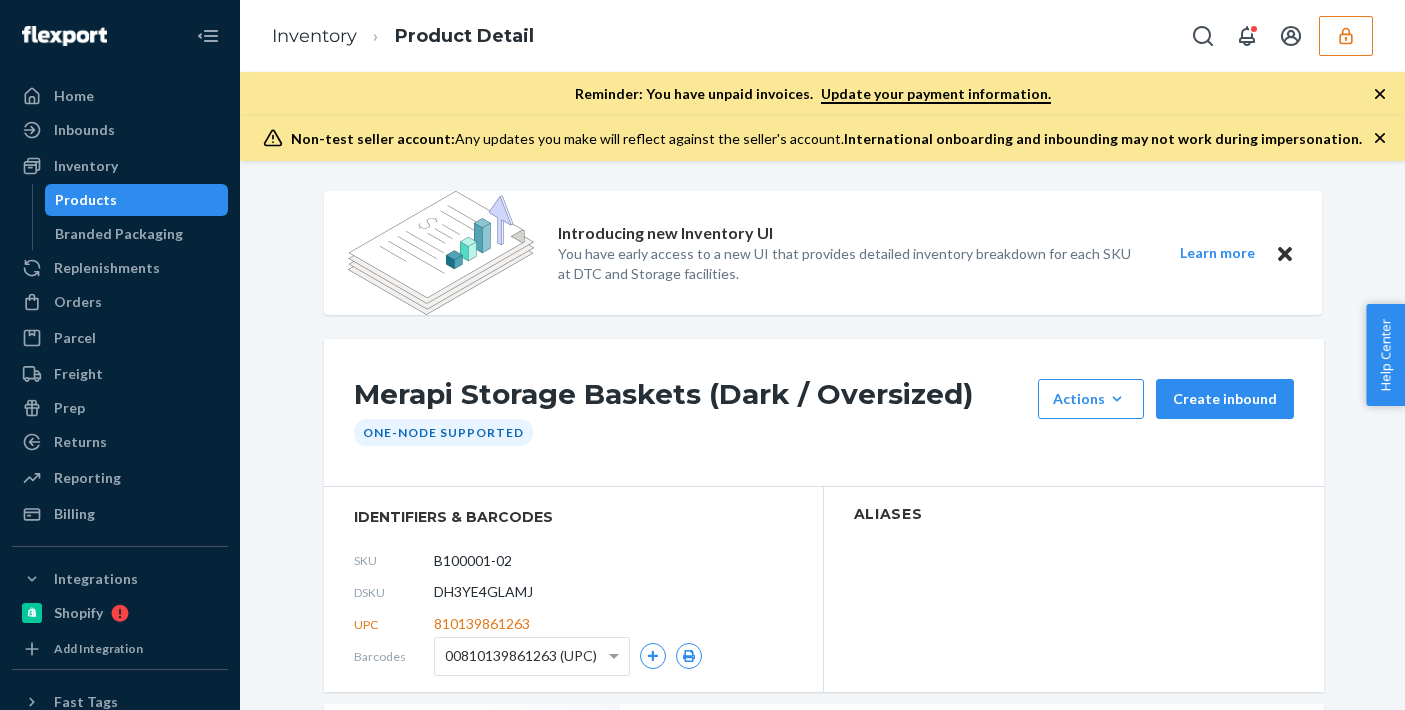 click on "Products" at bounding box center (137, 200) 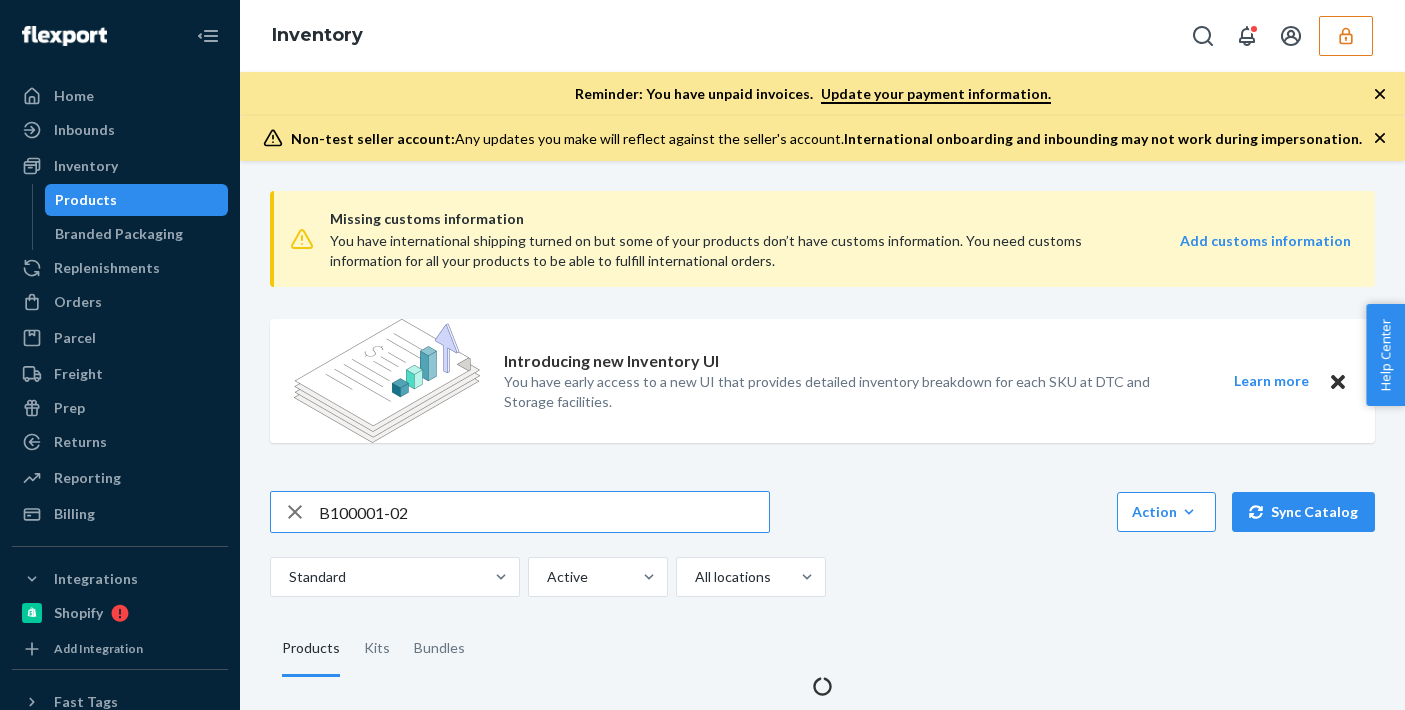 click on "B100001-02" at bounding box center (544, 512) 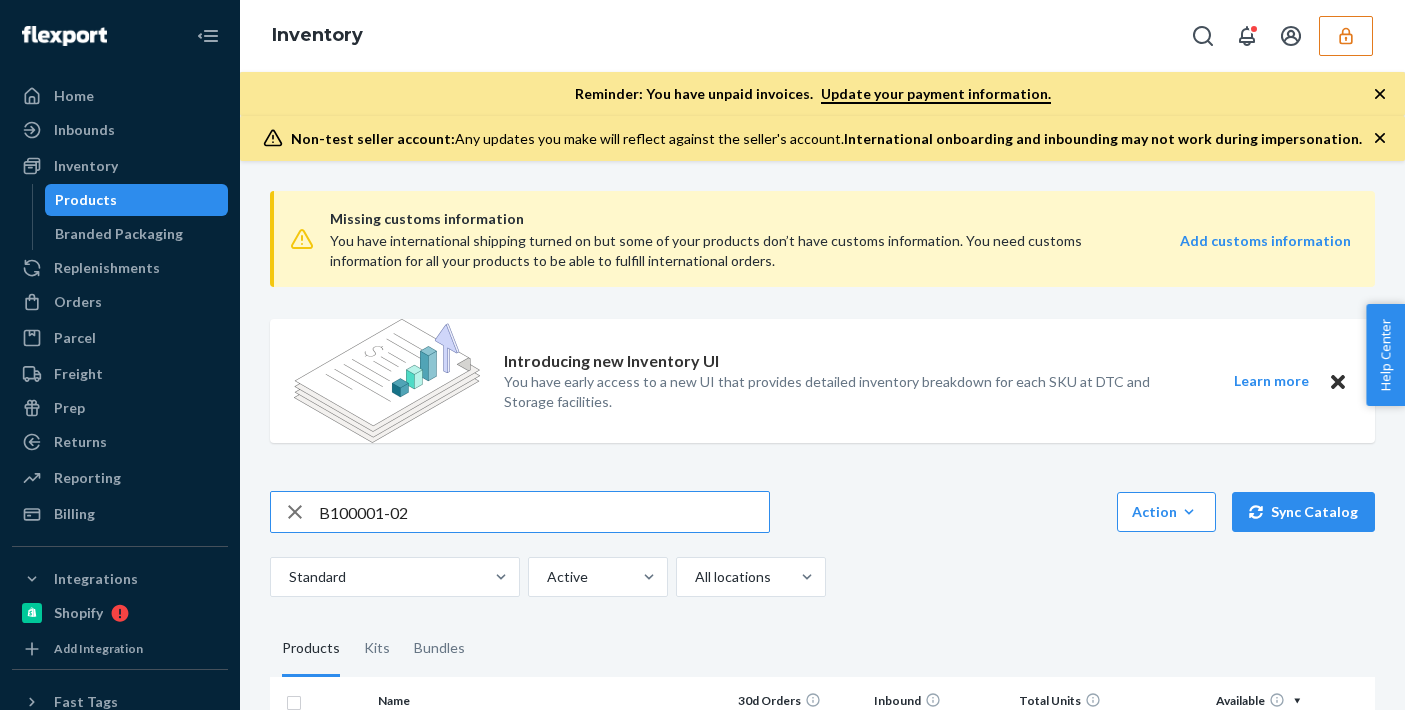 click on "B100001-02" at bounding box center [544, 512] 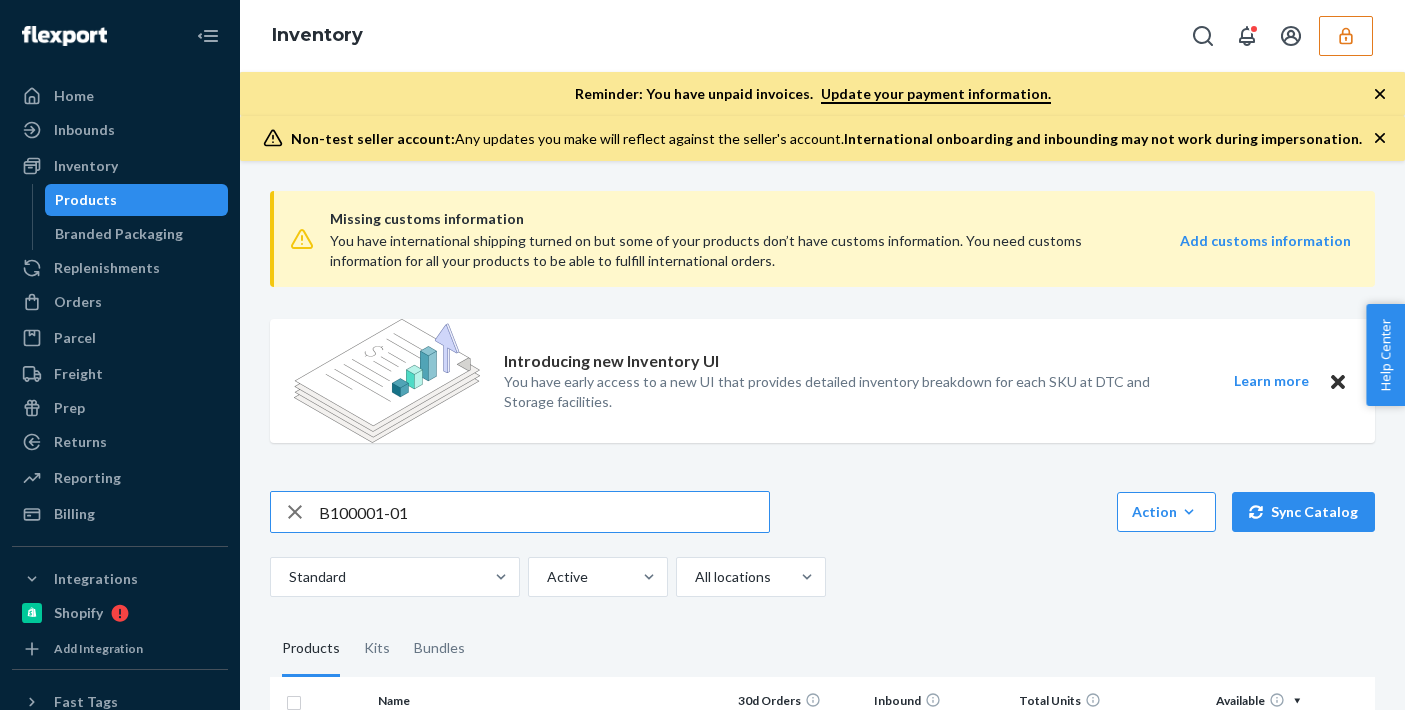 type on "B100001-01" 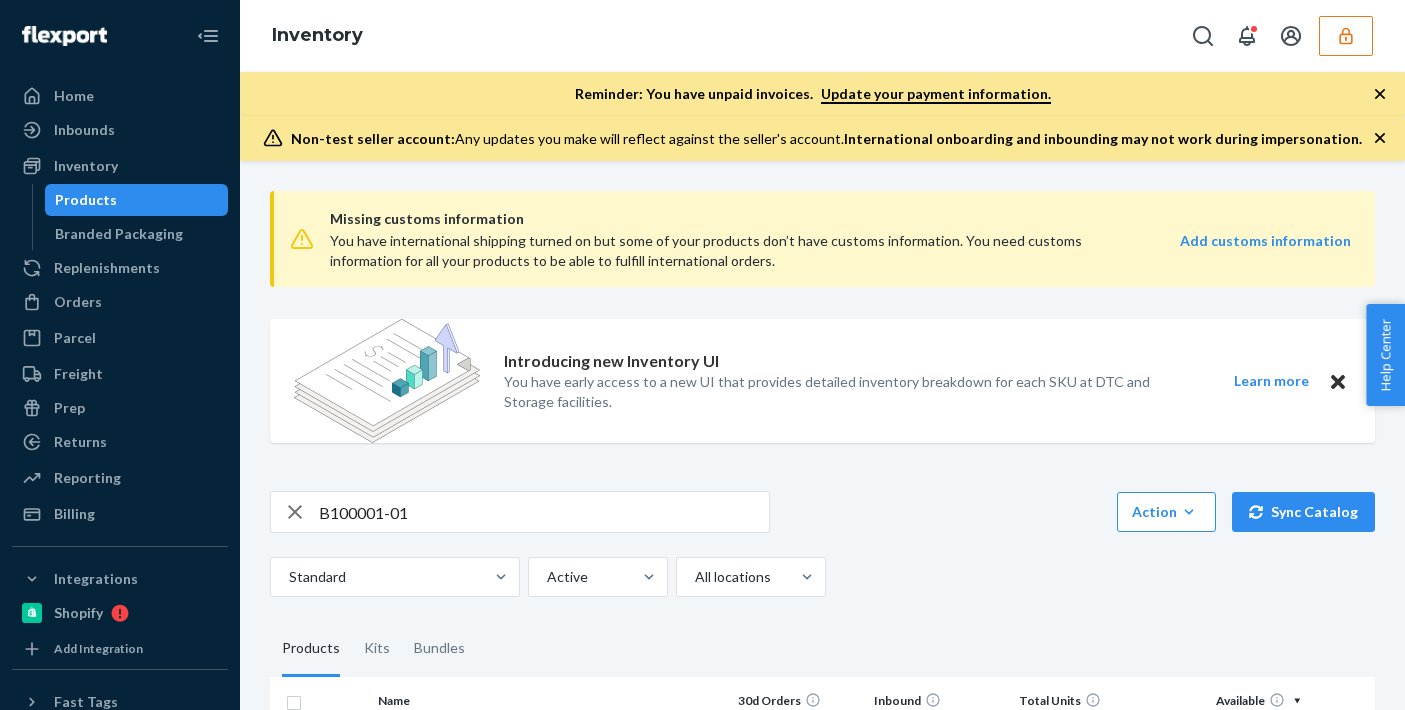 scroll, scrollTop: 216, scrollLeft: 0, axis: vertical 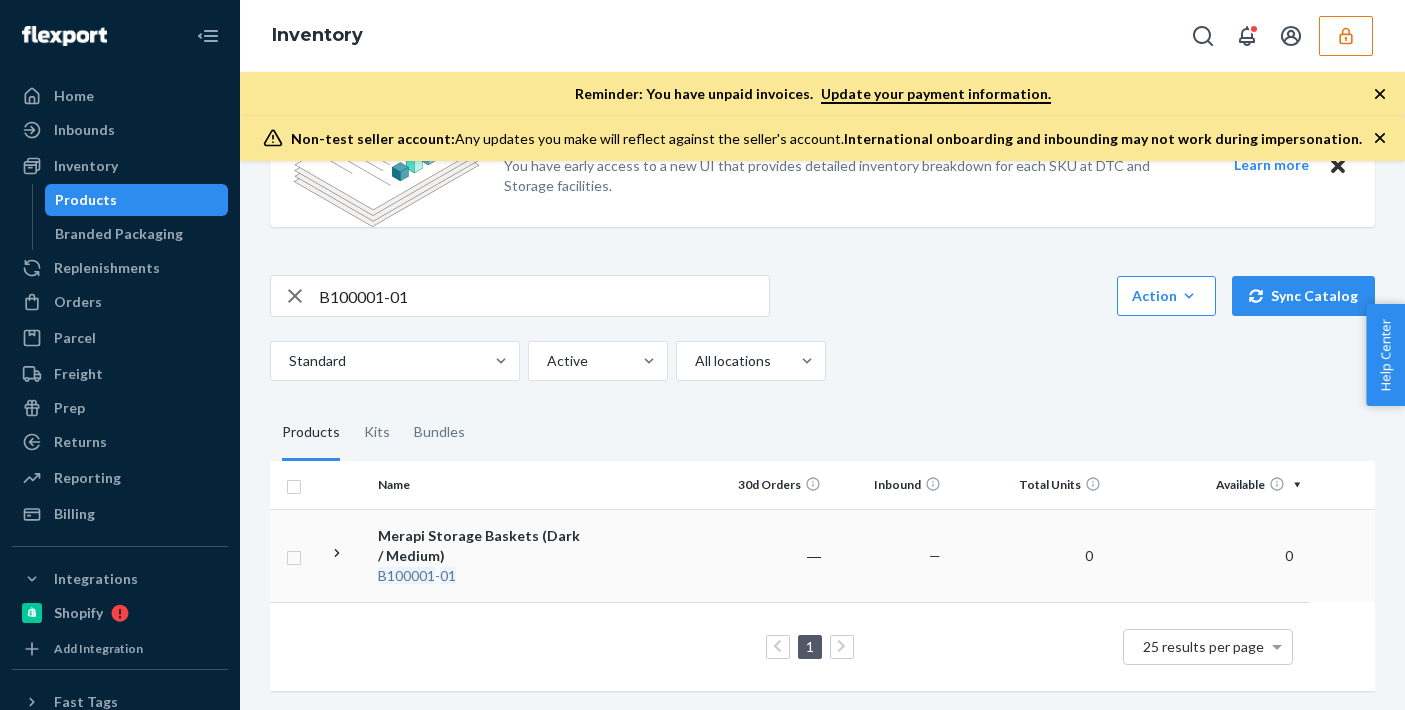 click at bounding box center (652, 555) 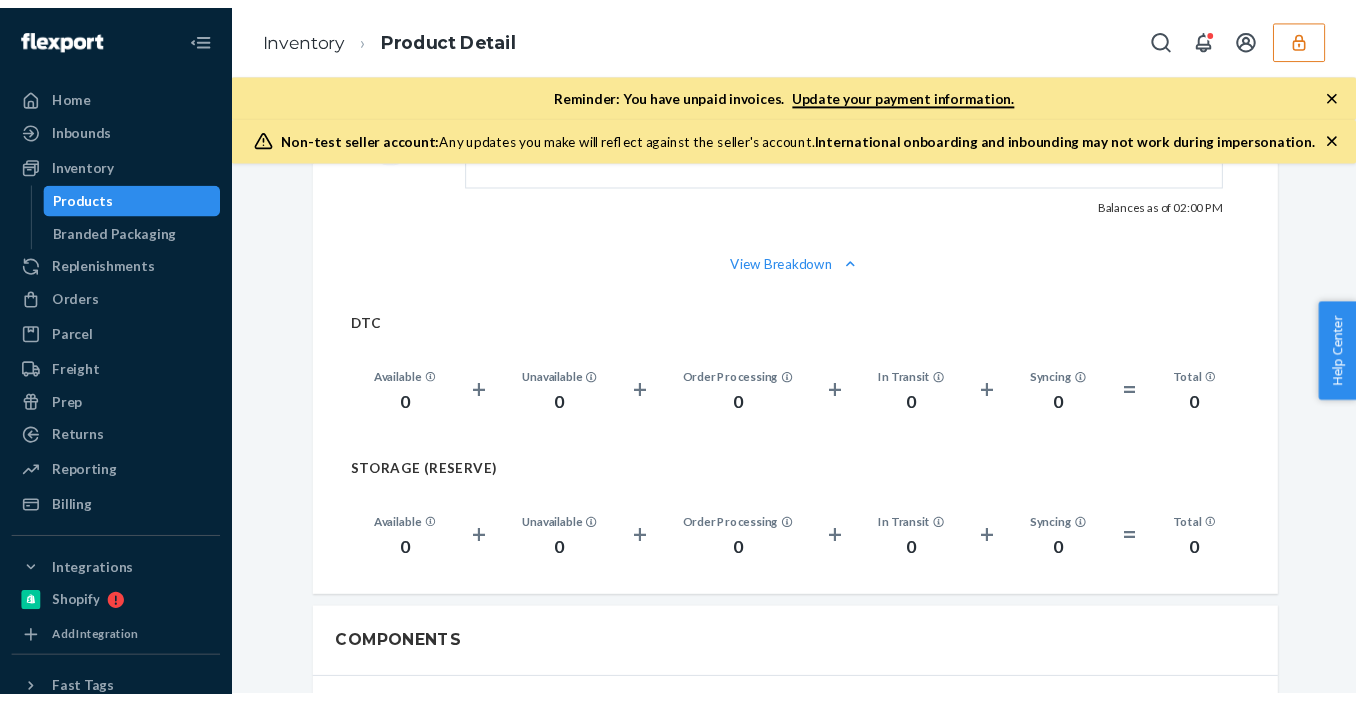 scroll, scrollTop: 1537, scrollLeft: 0, axis: vertical 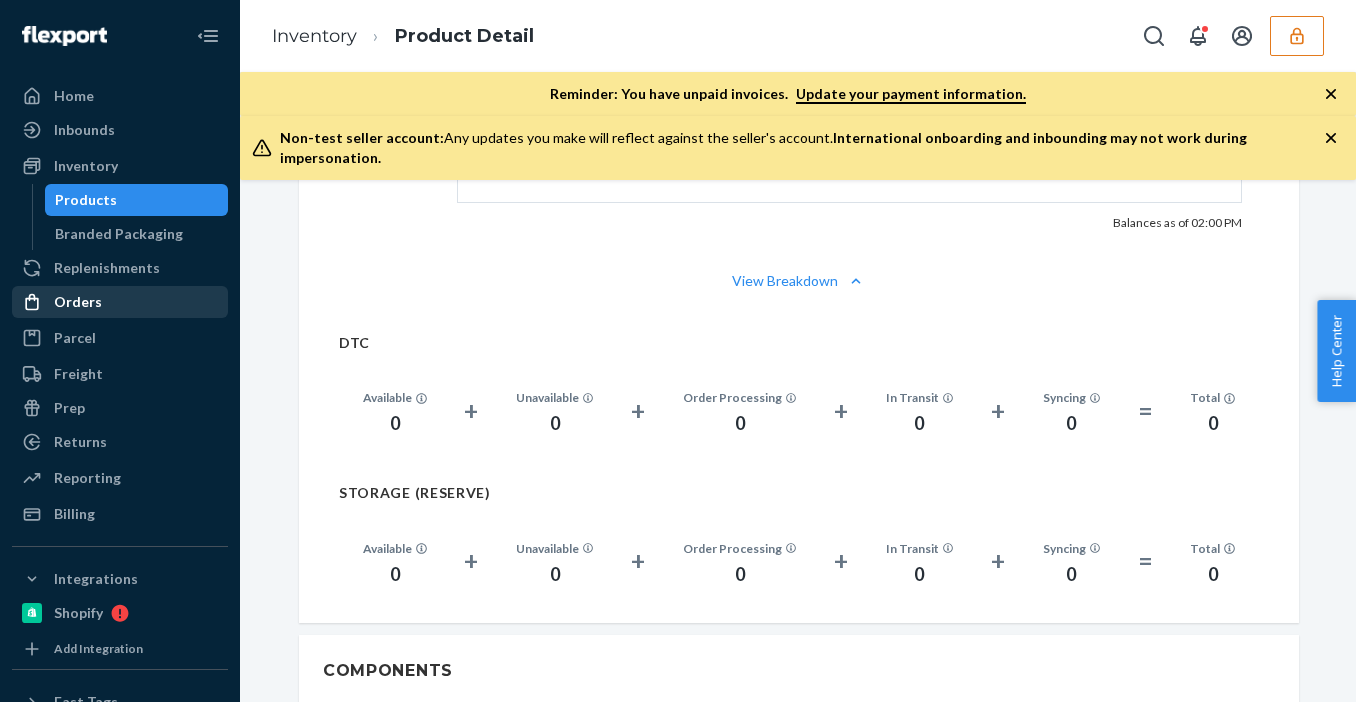click on "Orders" at bounding box center [120, 302] 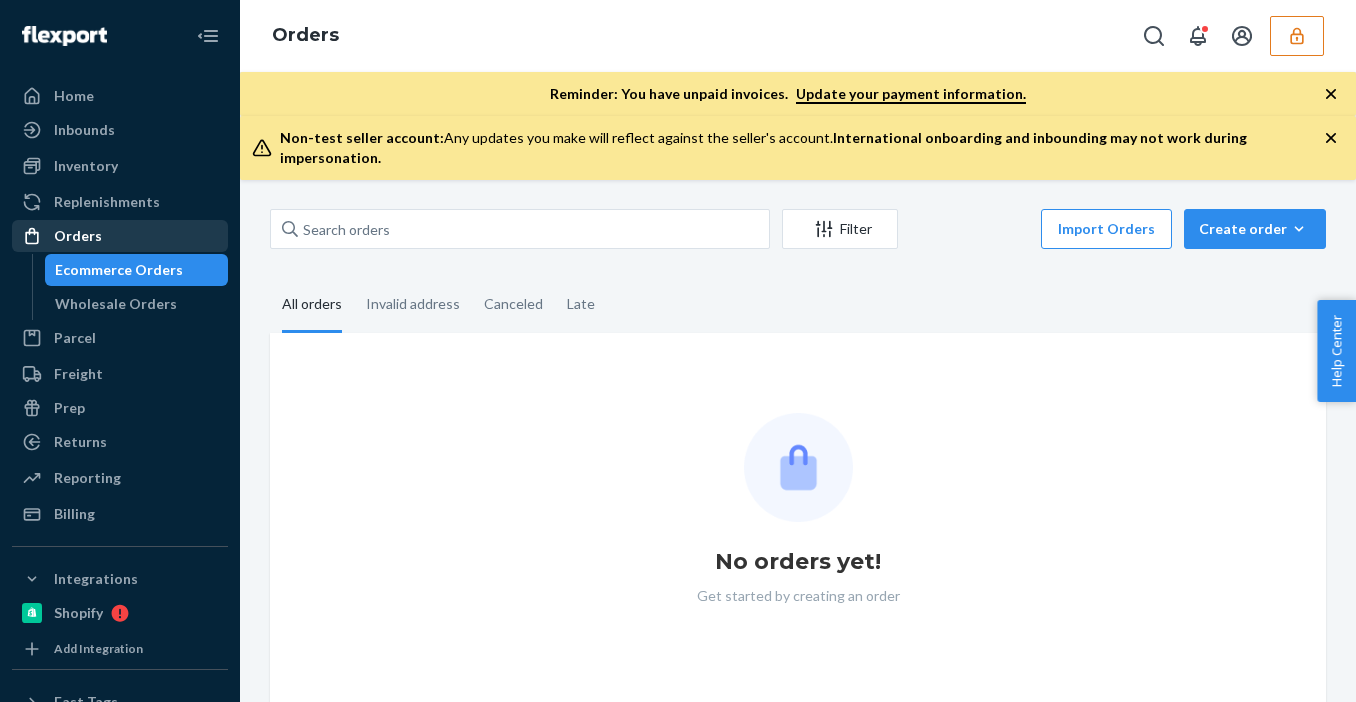 scroll, scrollTop: 0, scrollLeft: 0, axis: both 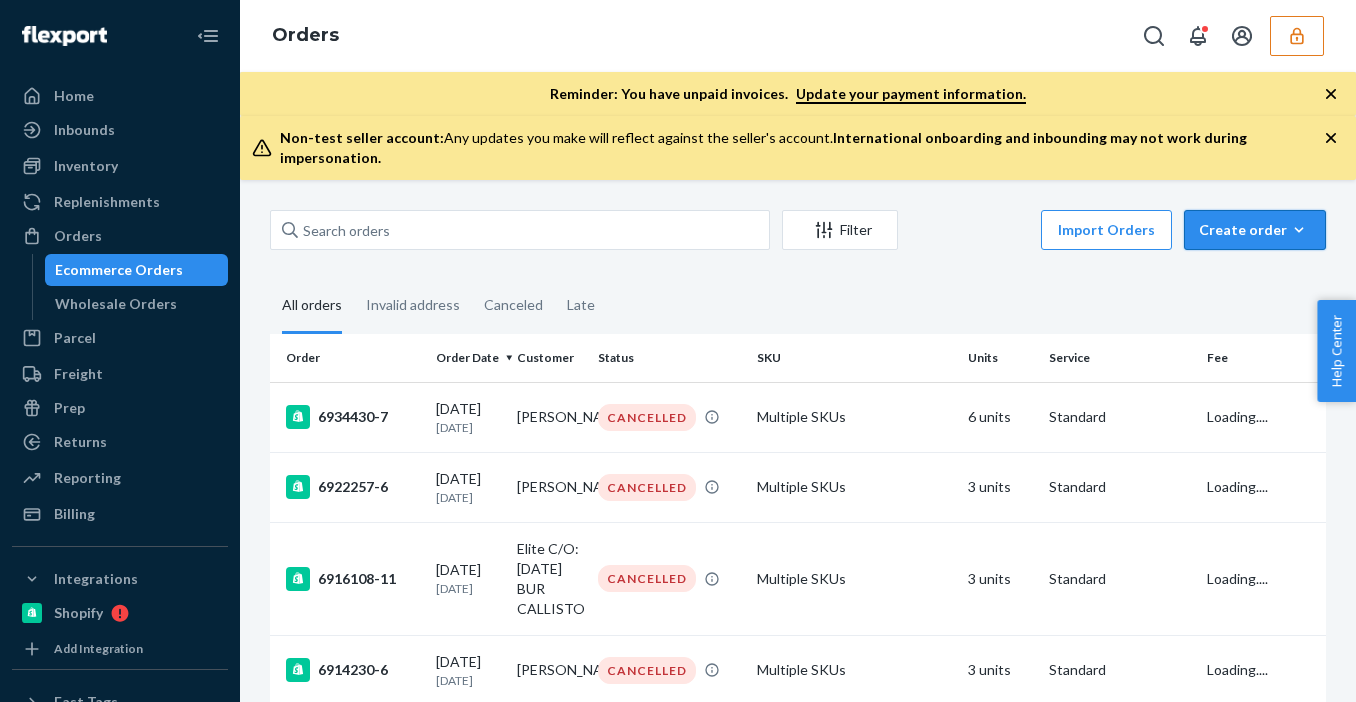 click on "Create order" at bounding box center [1255, 230] 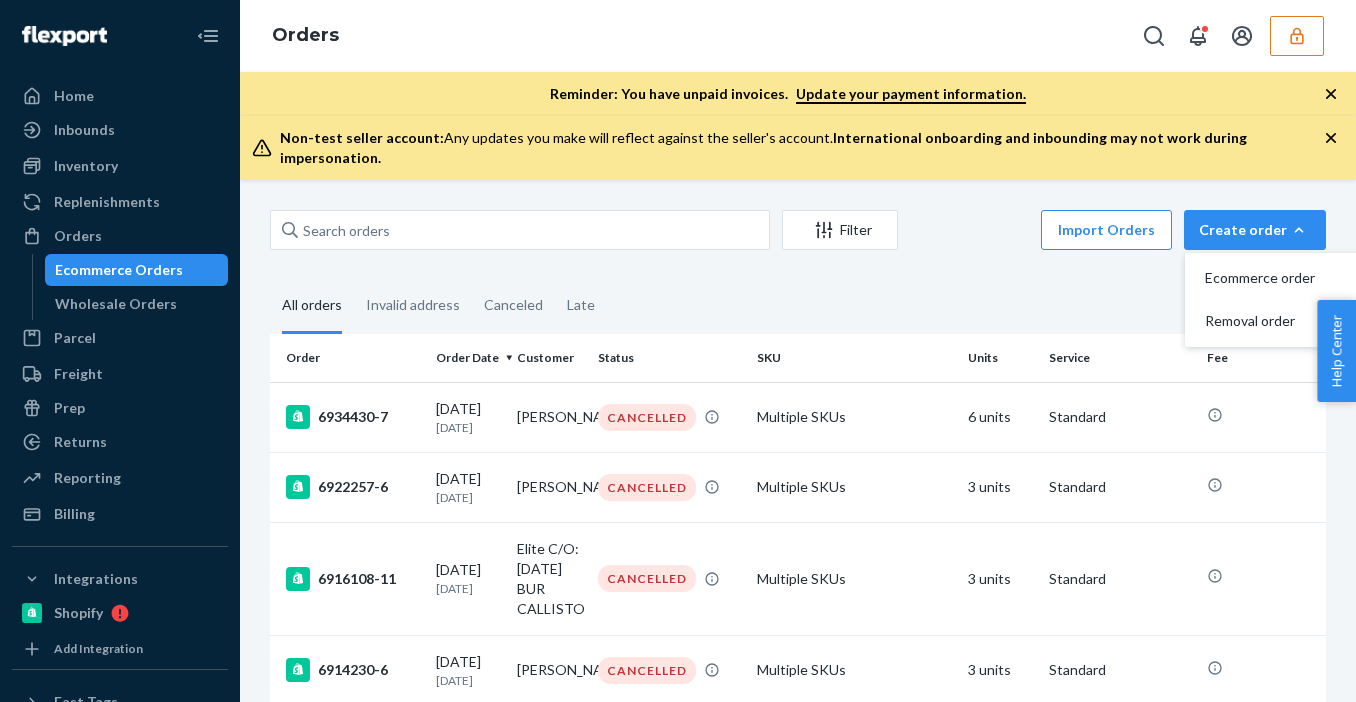 click on "All orders Invalid address Canceled Late" at bounding box center (798, 306) 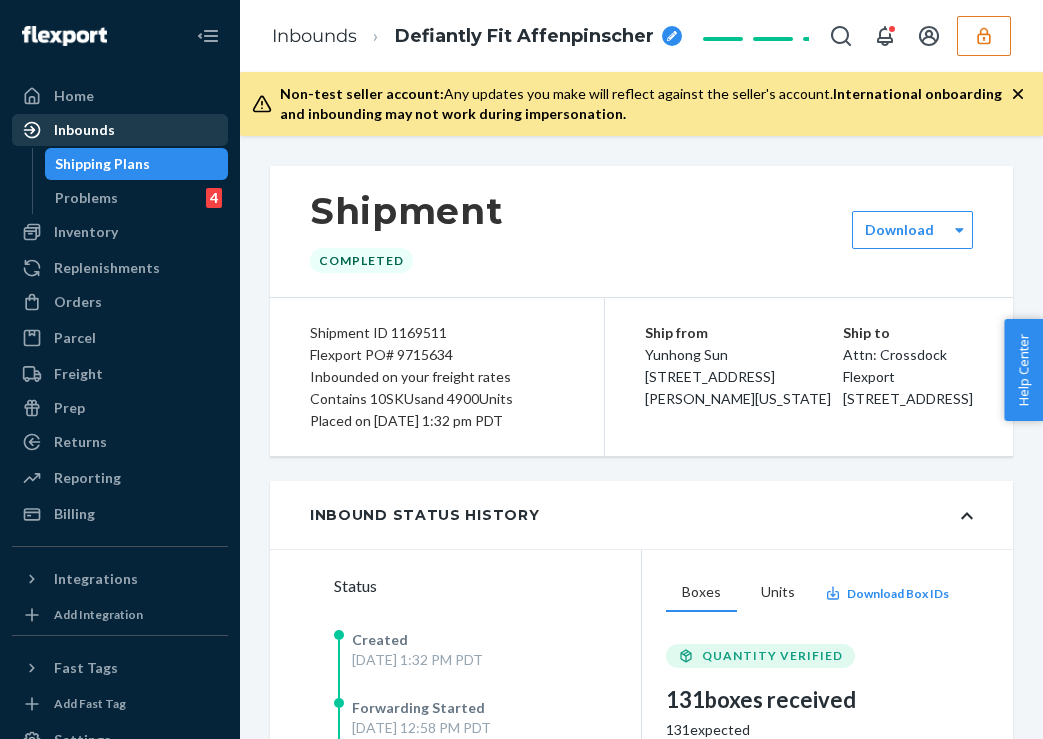 scroll, scrollTop: 0, scrollLeft: 0, axis: both 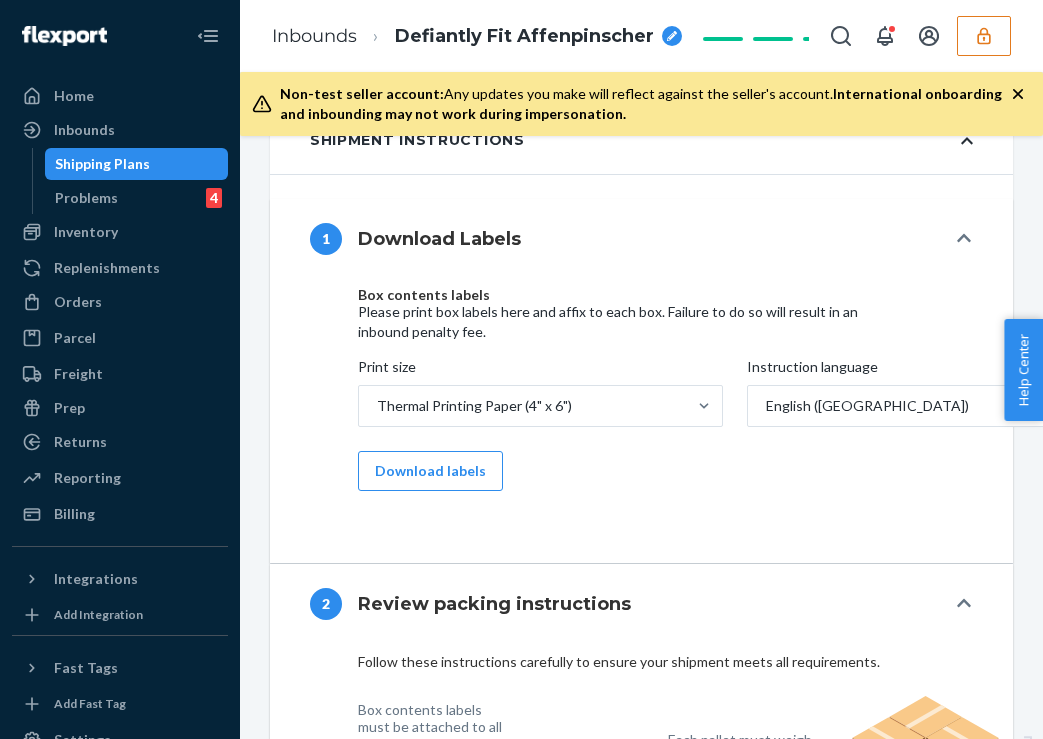 click at bounding box center (984, 36) 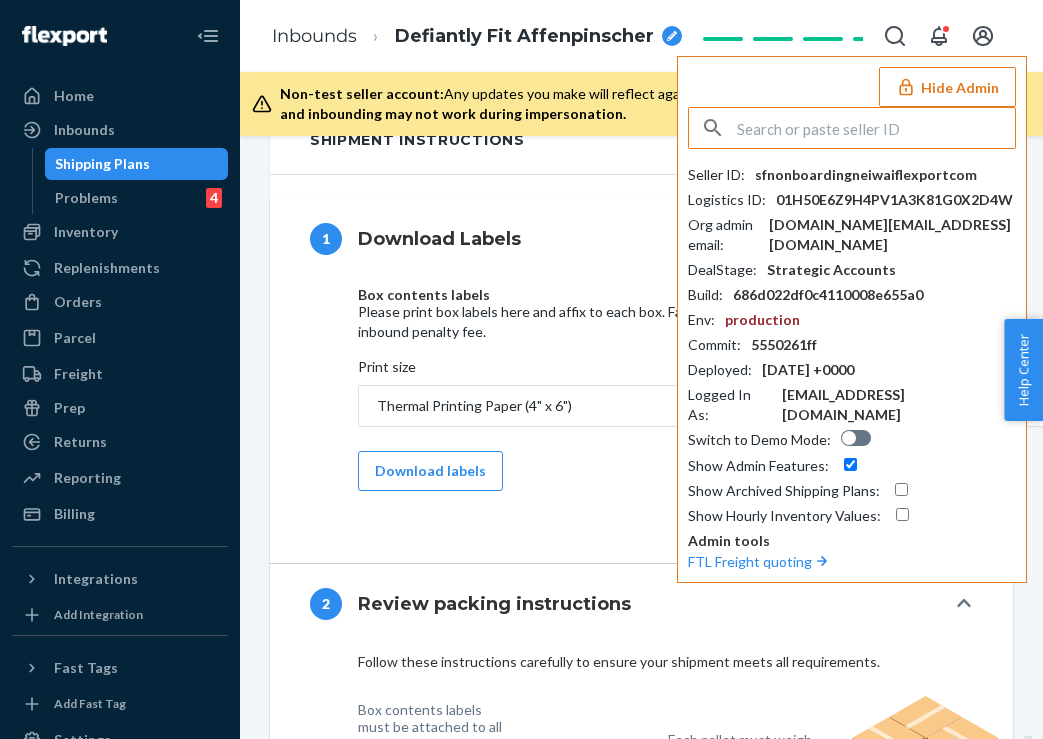 click at bounding box center [876, 128] 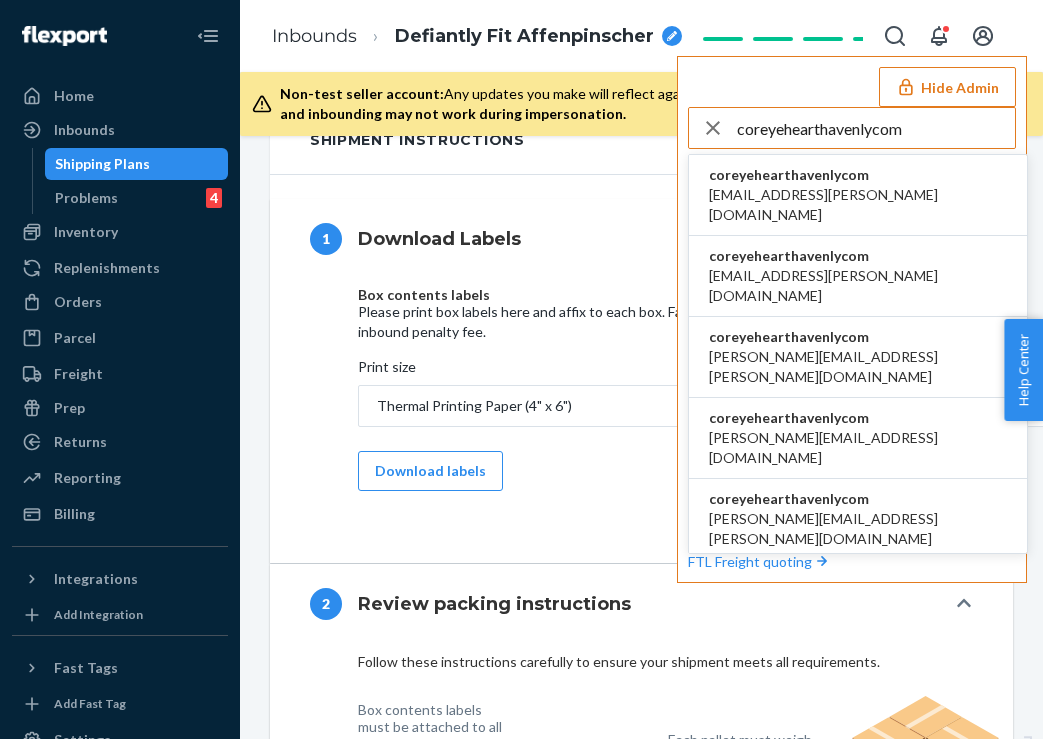 type on "coreyehearthavenlycom" 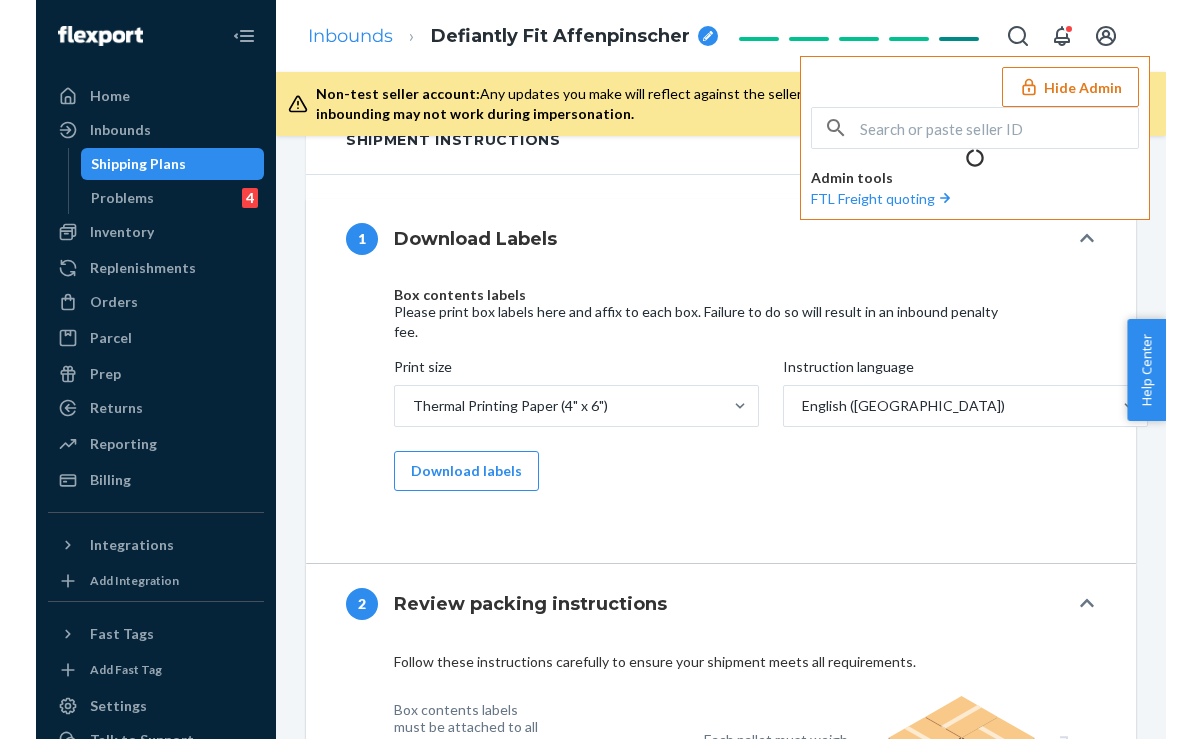 scroll, scrollTop: 1214, scrollLeft: 0, axis: vertical 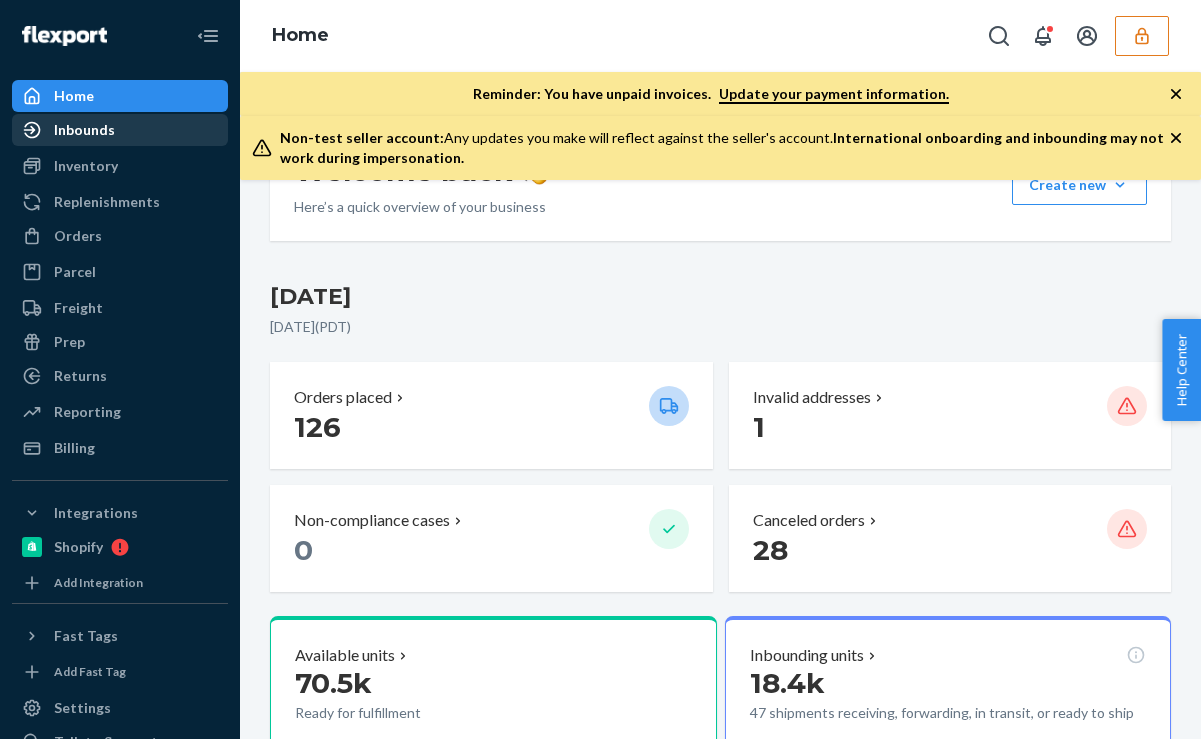click on "Inbounds" at bounding box center [84, 130] 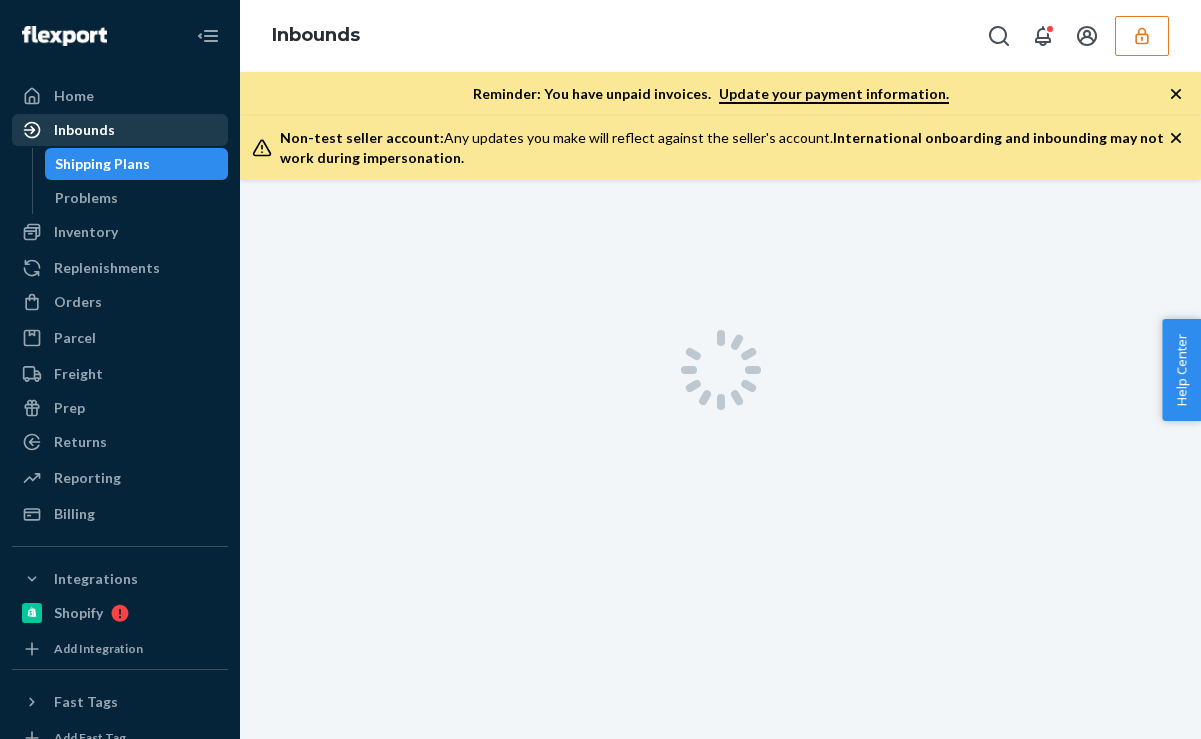 scroll, scrollTop: 0, scrollLeft: 0, axis: both 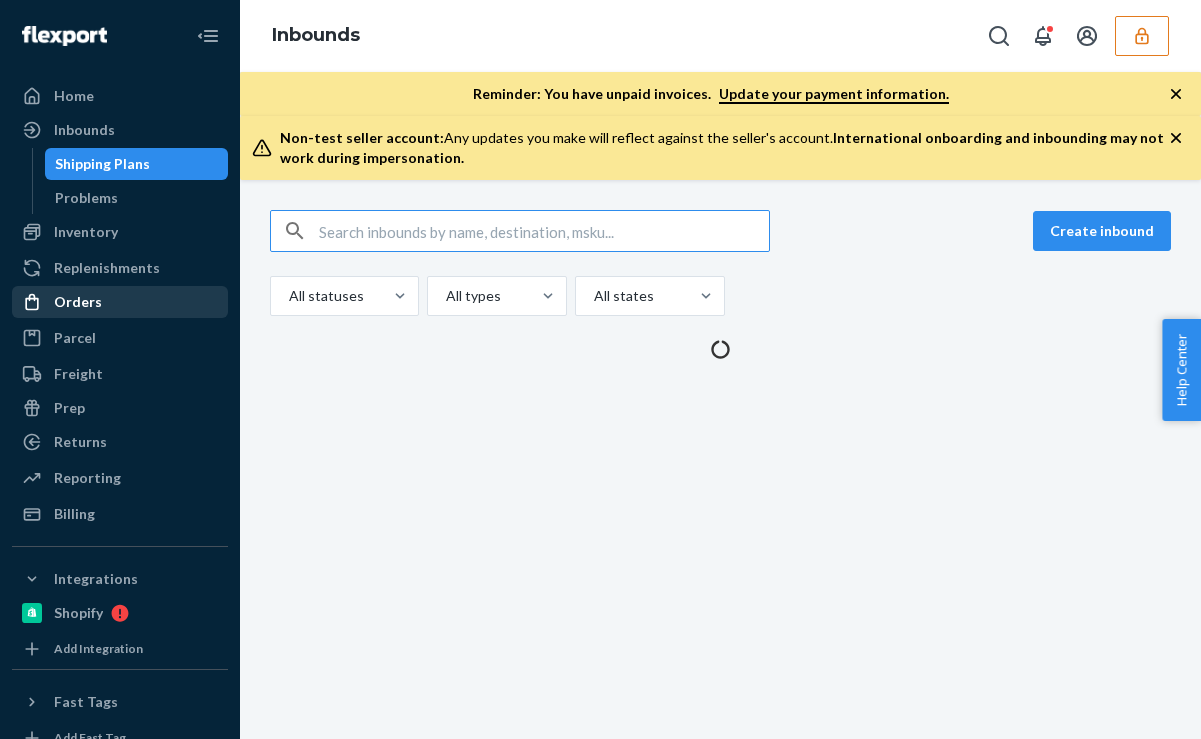 click on "Orders" at bounding box center [120, 302] 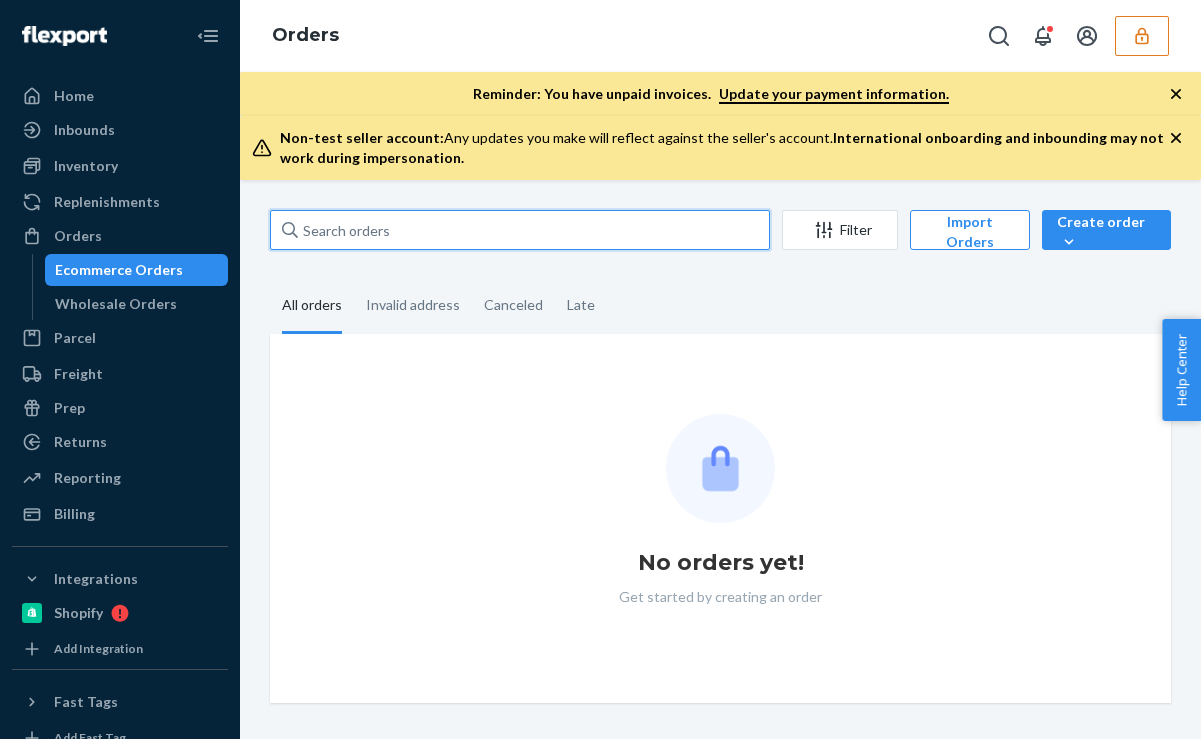 click at bounding box center [520, 230] 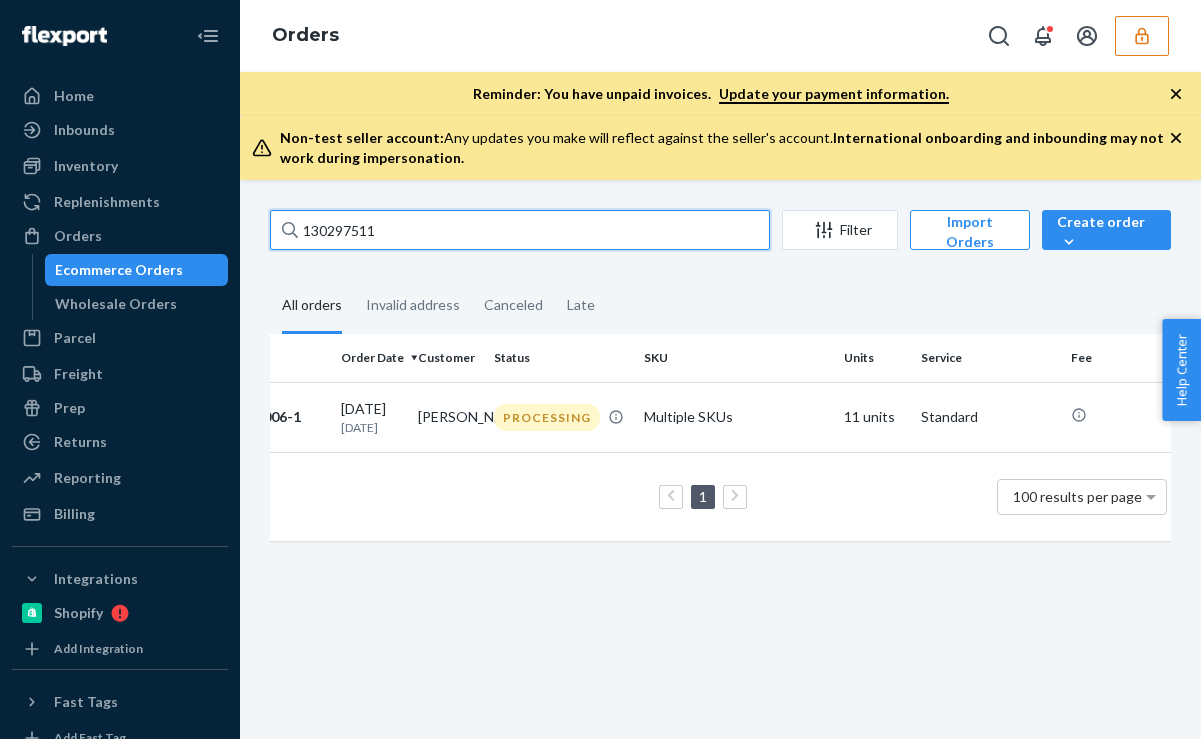 scroll, scrollTop: 0, scrollLeft: 0, axis: both 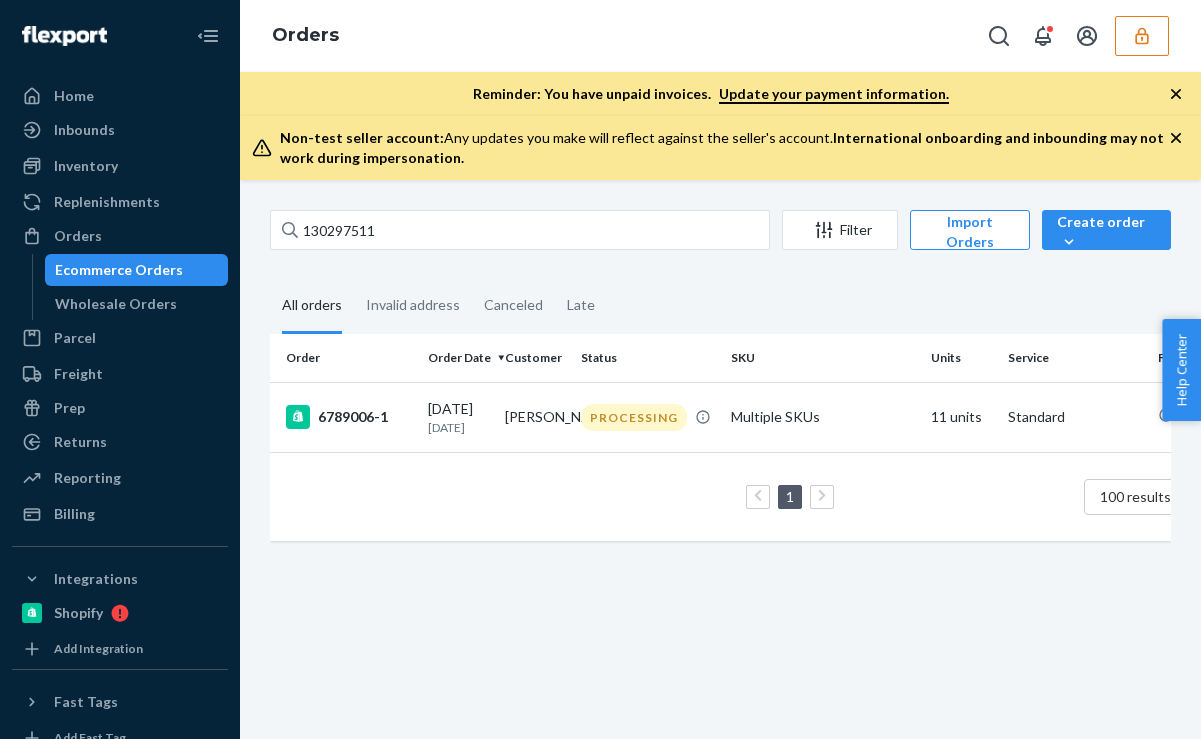 click on "130297511 Filter Import Orders Create order Ecommerce order Removal order All orders Invalid address Canceled Late Order Order Date Customer Status SKU Units Service Fee 6789006-1 [DATE] [DATE] [PERSON_NAME] PROCESSING Multiple SKUs 11 units Standard 1 100 results per page" at bounding box center (720, 385) 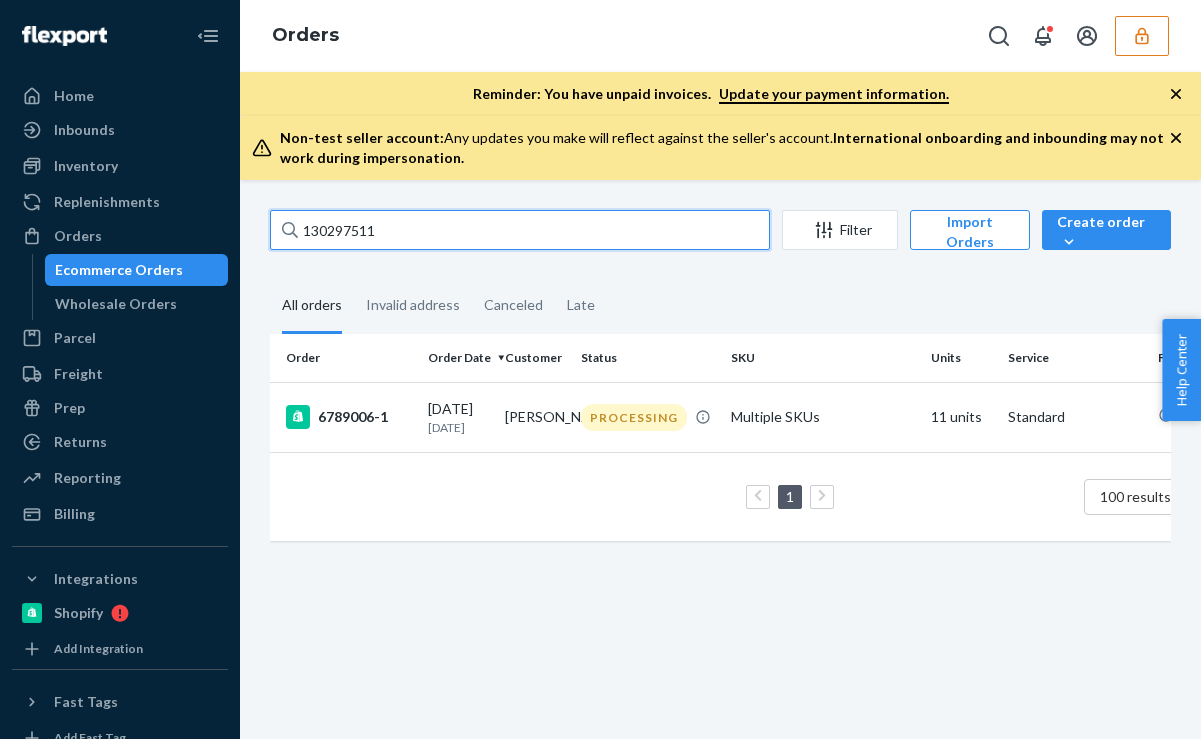 click on "130297511" at bounding box center (520, 230) 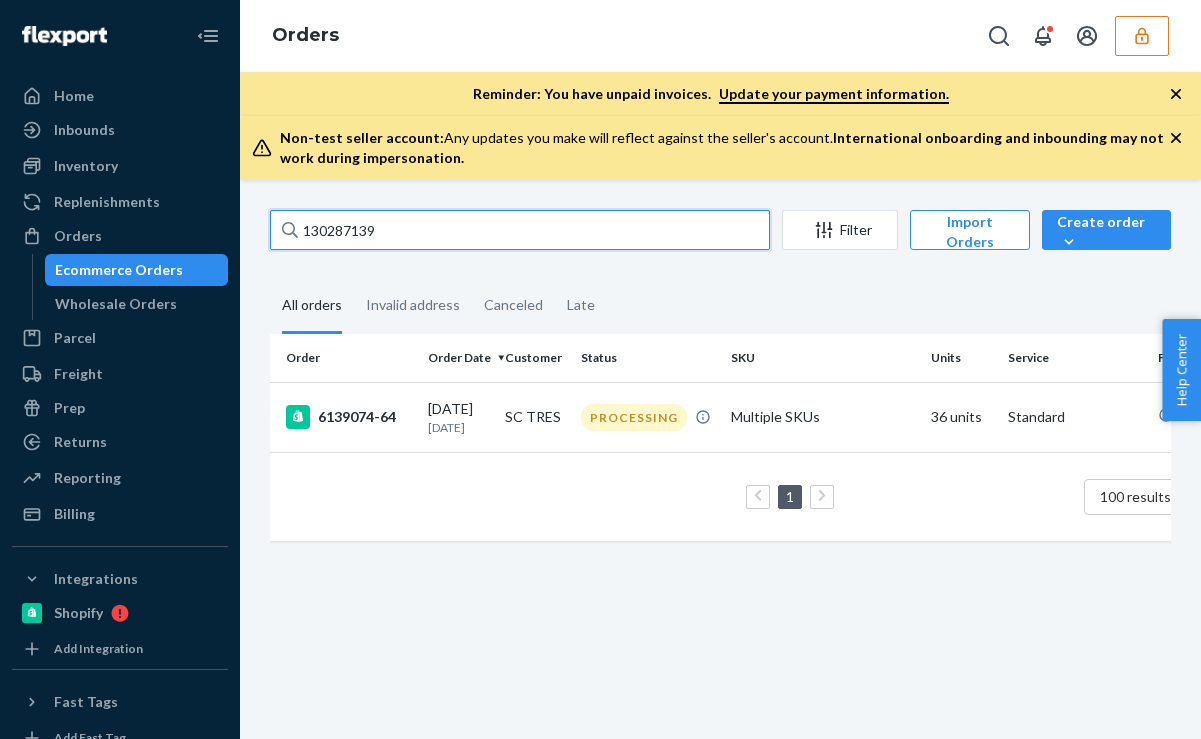 click on "130287139" at bounding box center (520, 230) 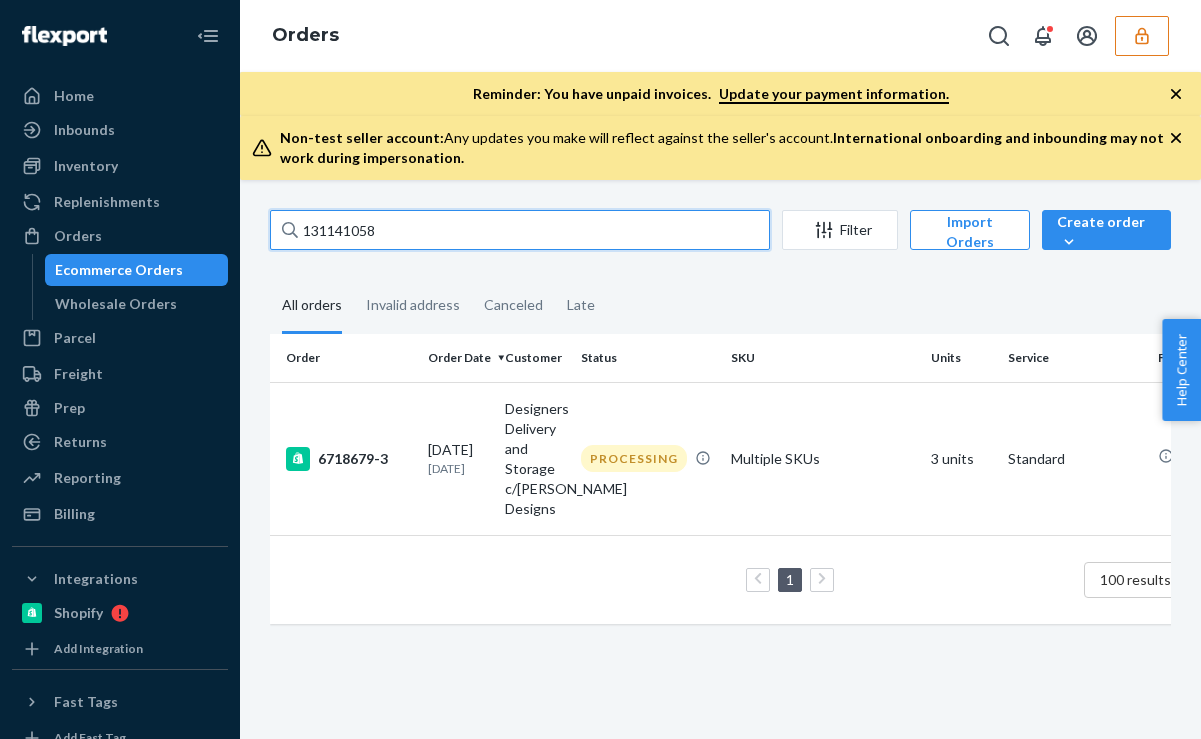 click on "131141058" at bounding box center [520, 230] 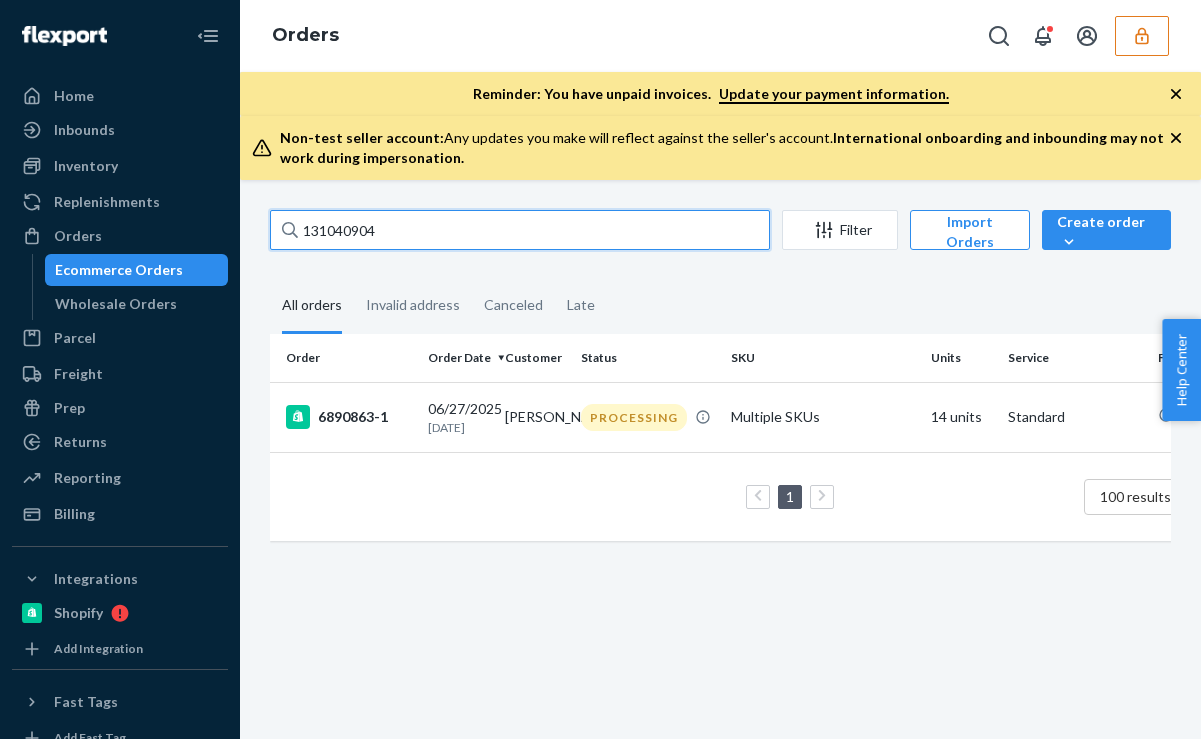 click on "131040904" at bounding box center [520, 230] 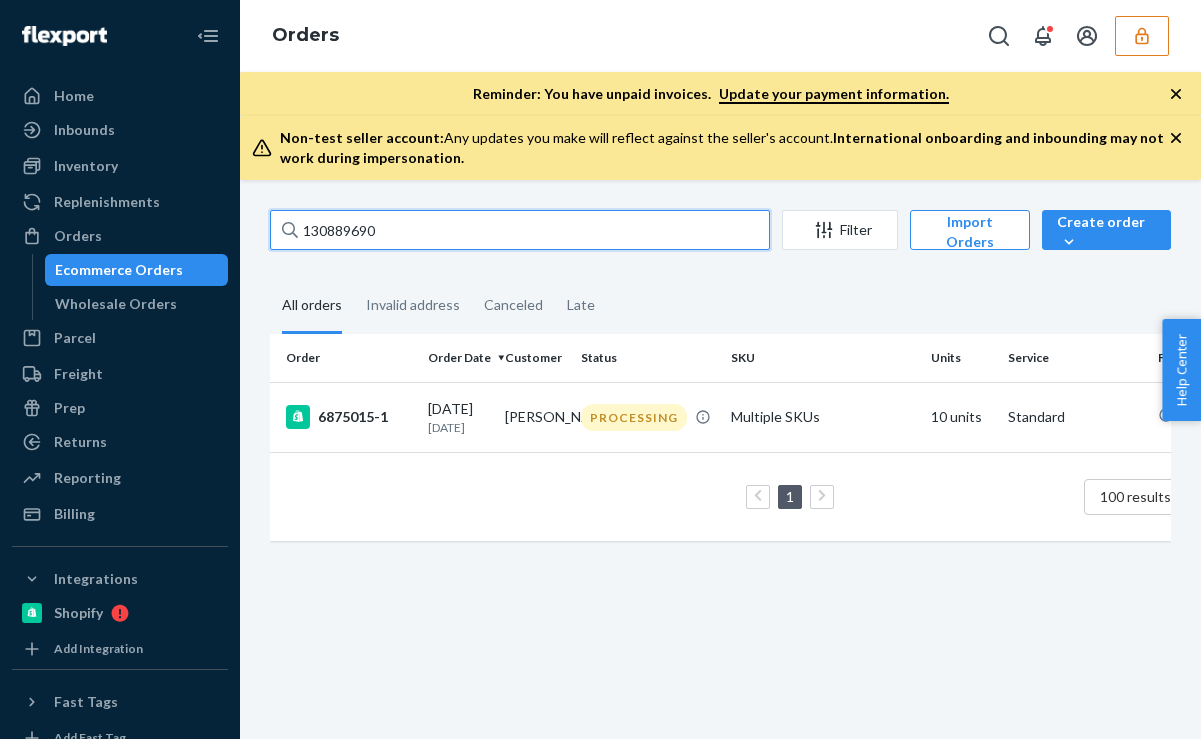 type on "130889690" 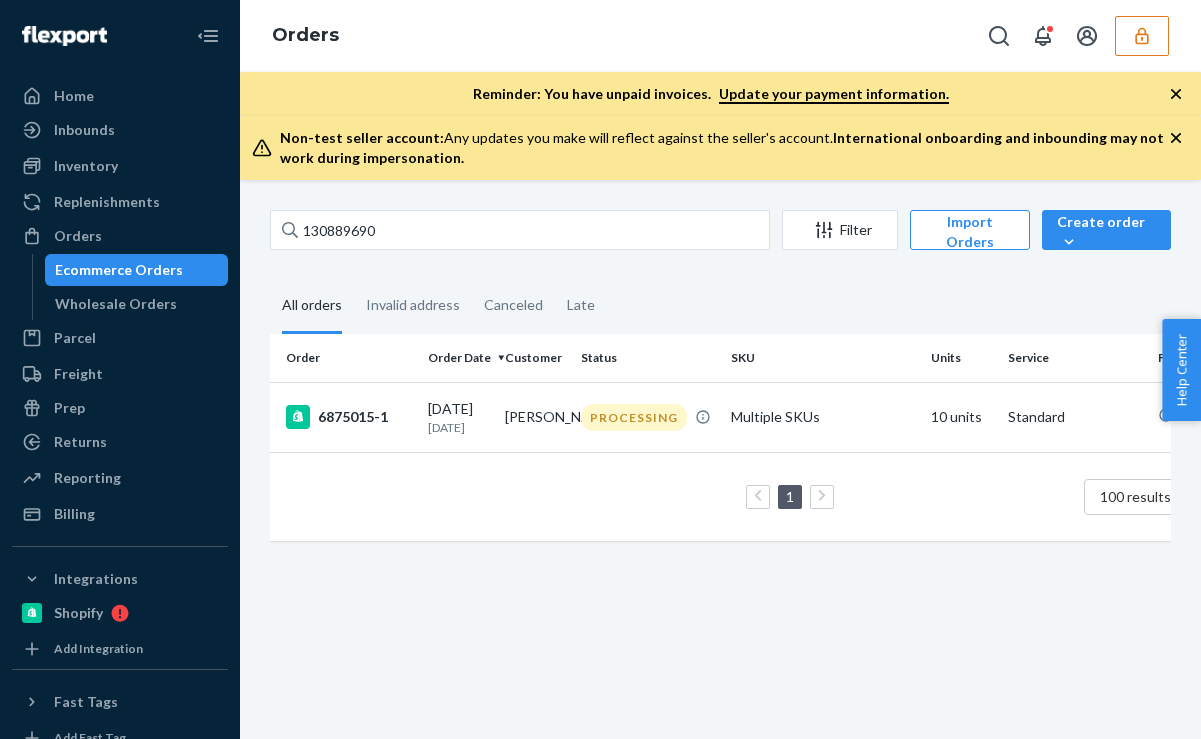 scroll, scrollTop: 0, scrollLeft: 0, axis: both 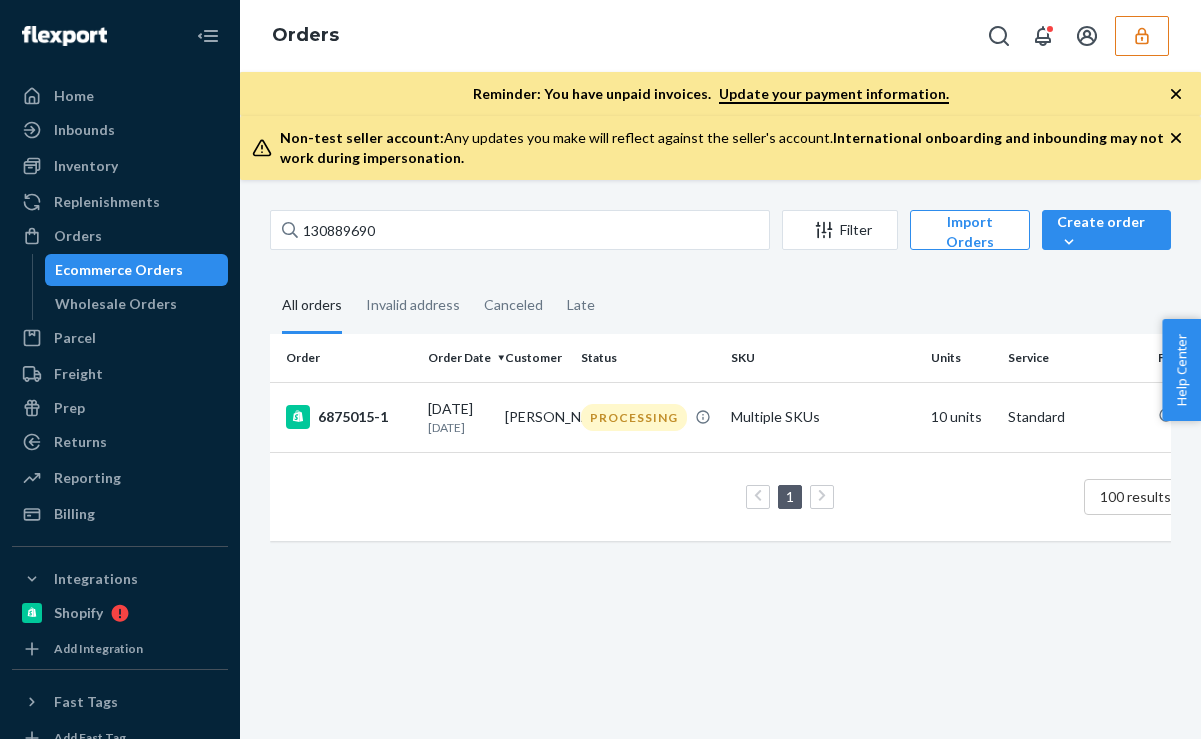 click on "130889690" at bounding box center [520, 230] 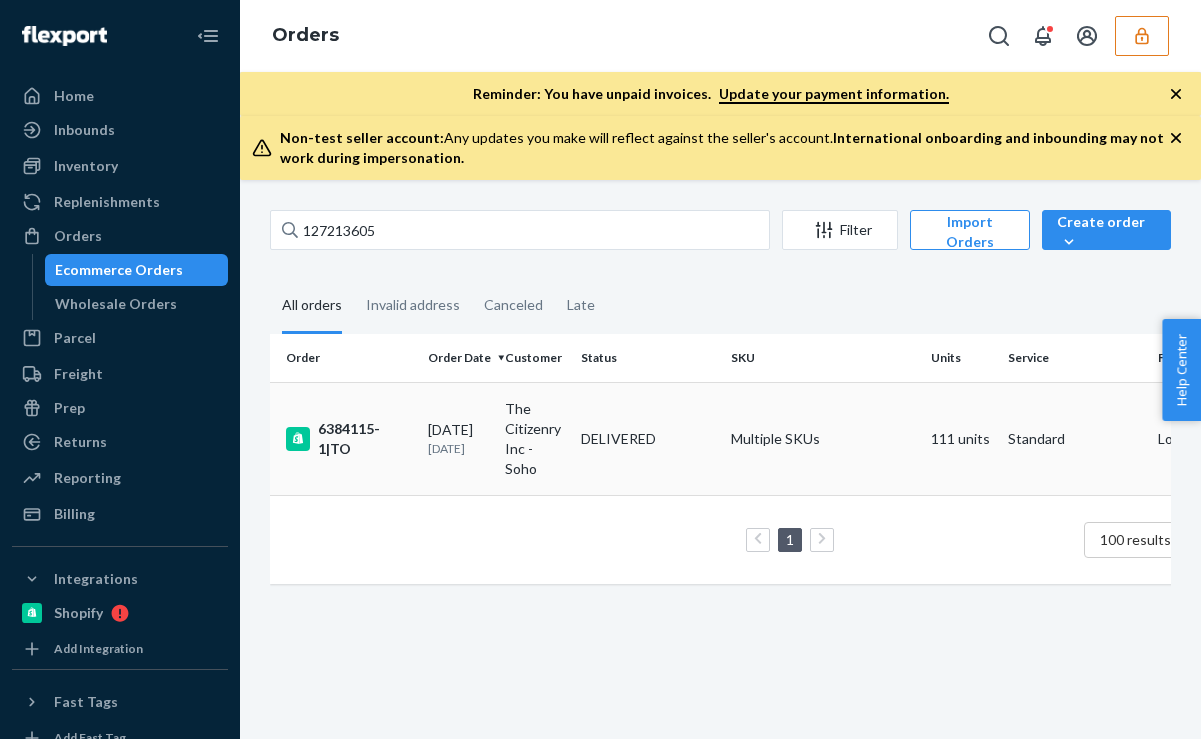 type on "127213605" 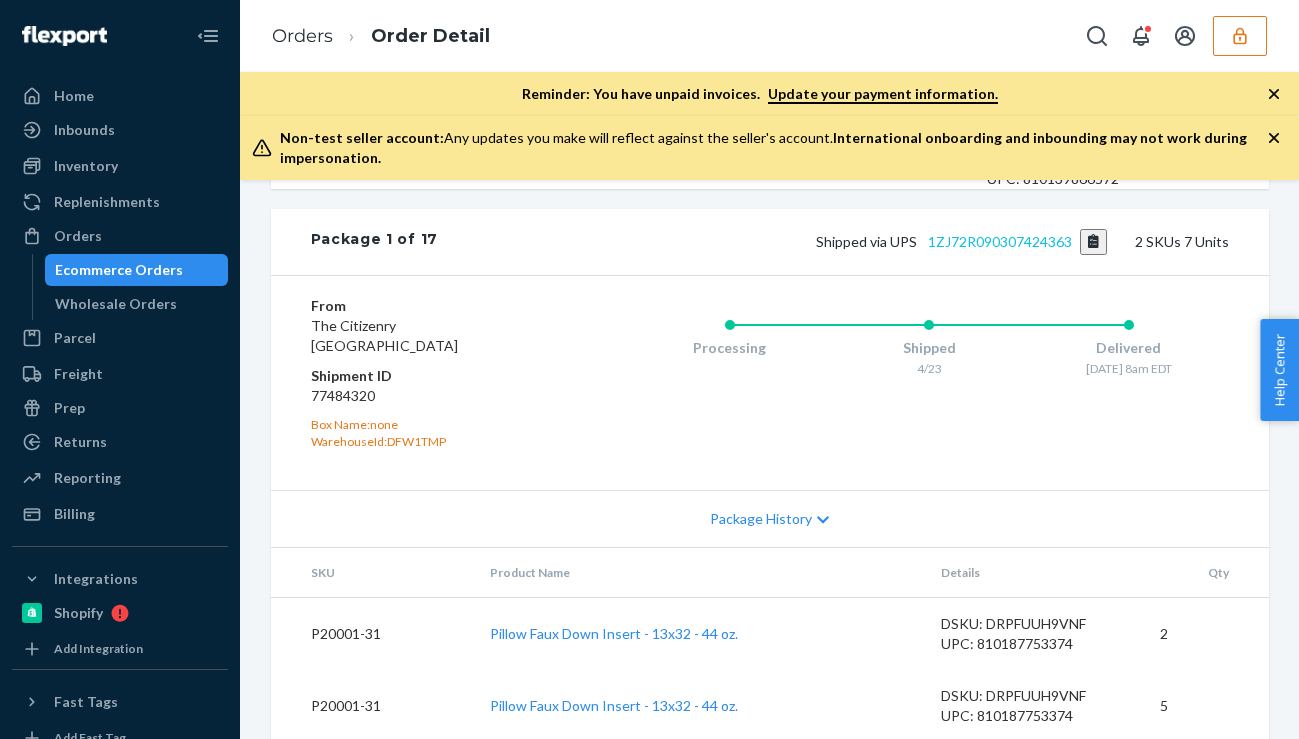 scroll, scrollTop: 1036, scrollLeft: 0, axis: vertical 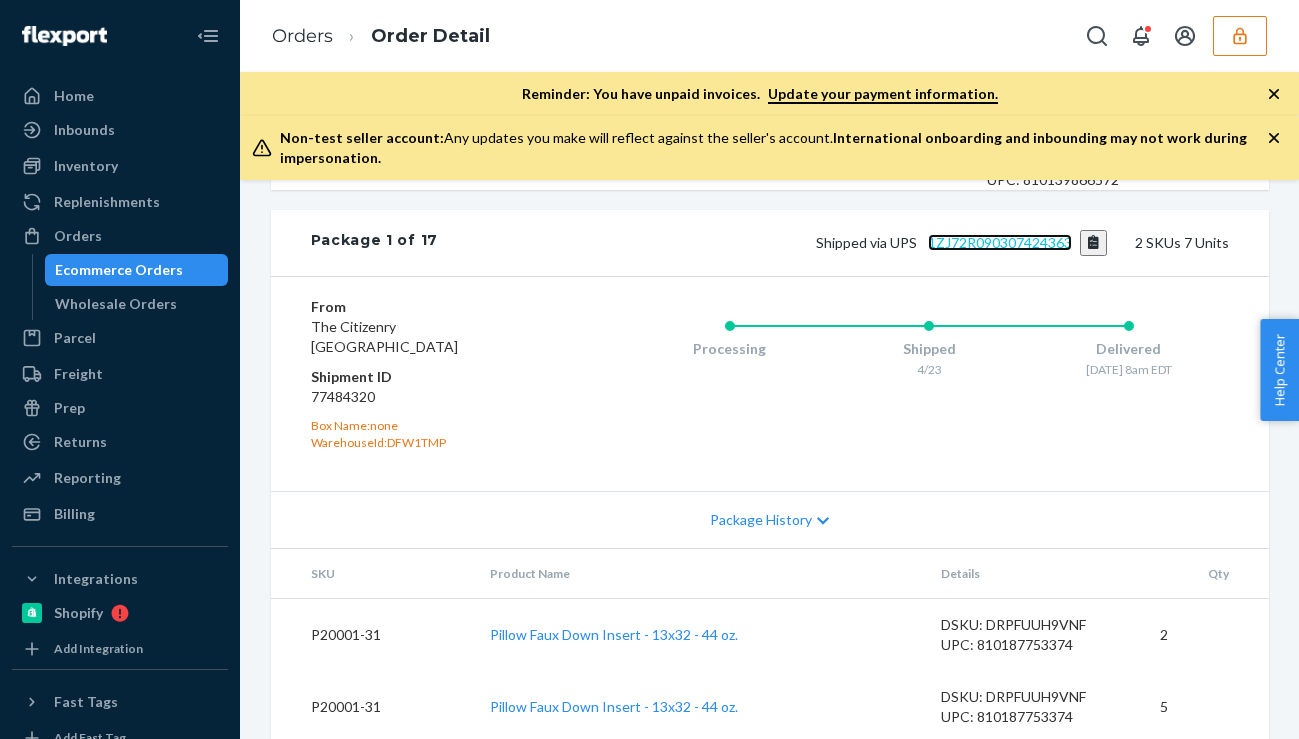 click on "1ZJ72R090307424363" at bounding box center (1000, 242) 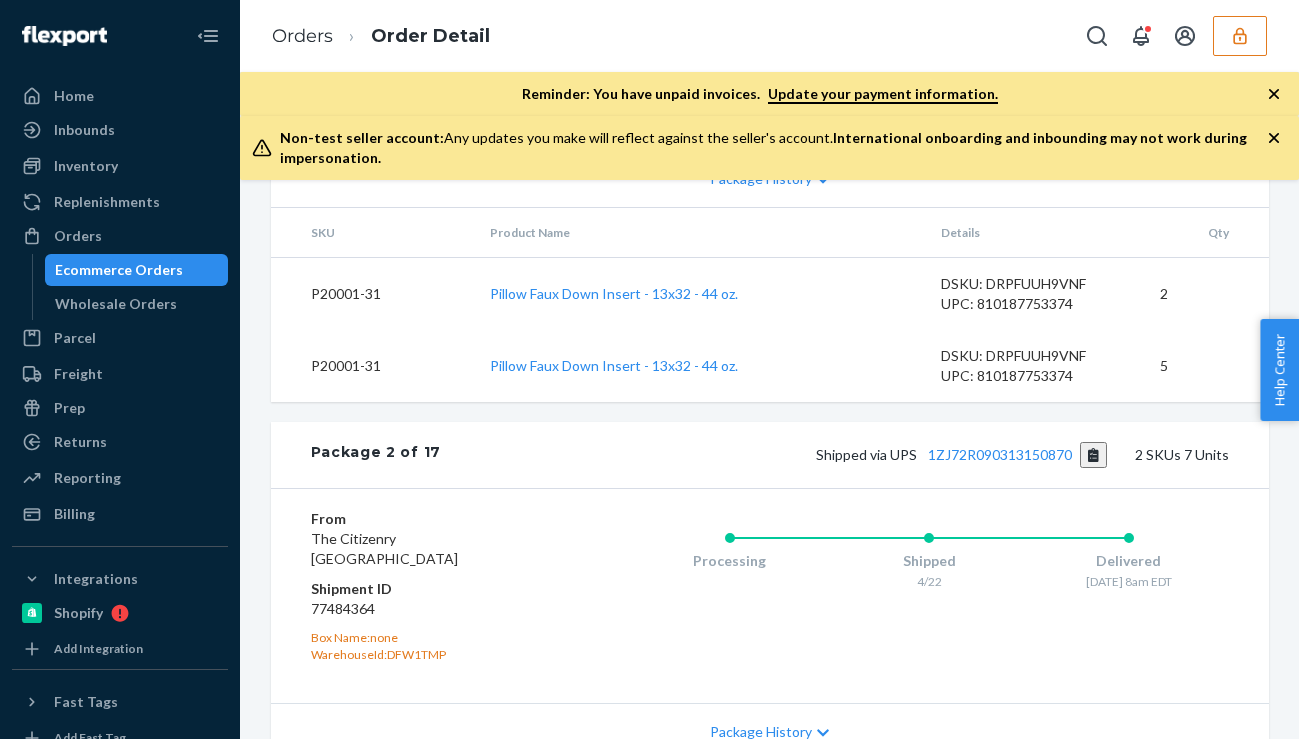 scroll, scrollTop: 1593, scrollLeft: 0, axis: vertical 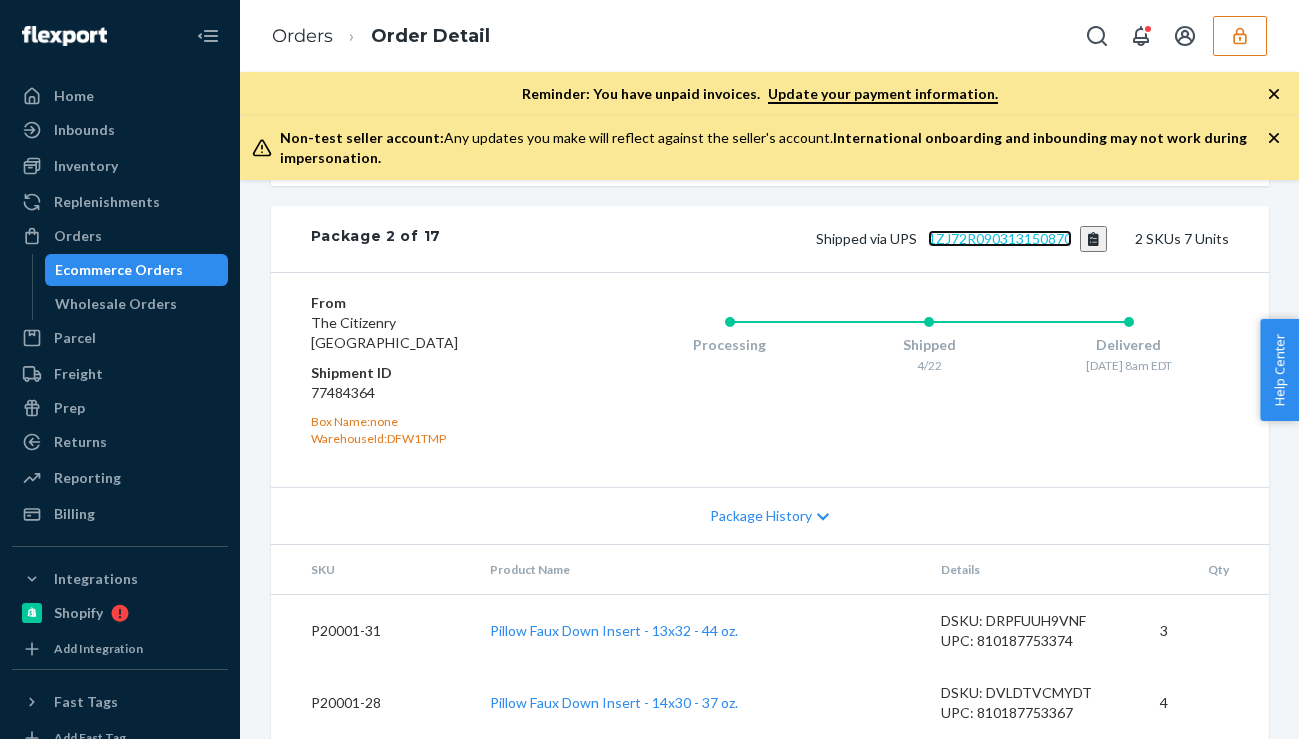click on "1ZJ72R090313150870" at bounding box center [1000, 238] 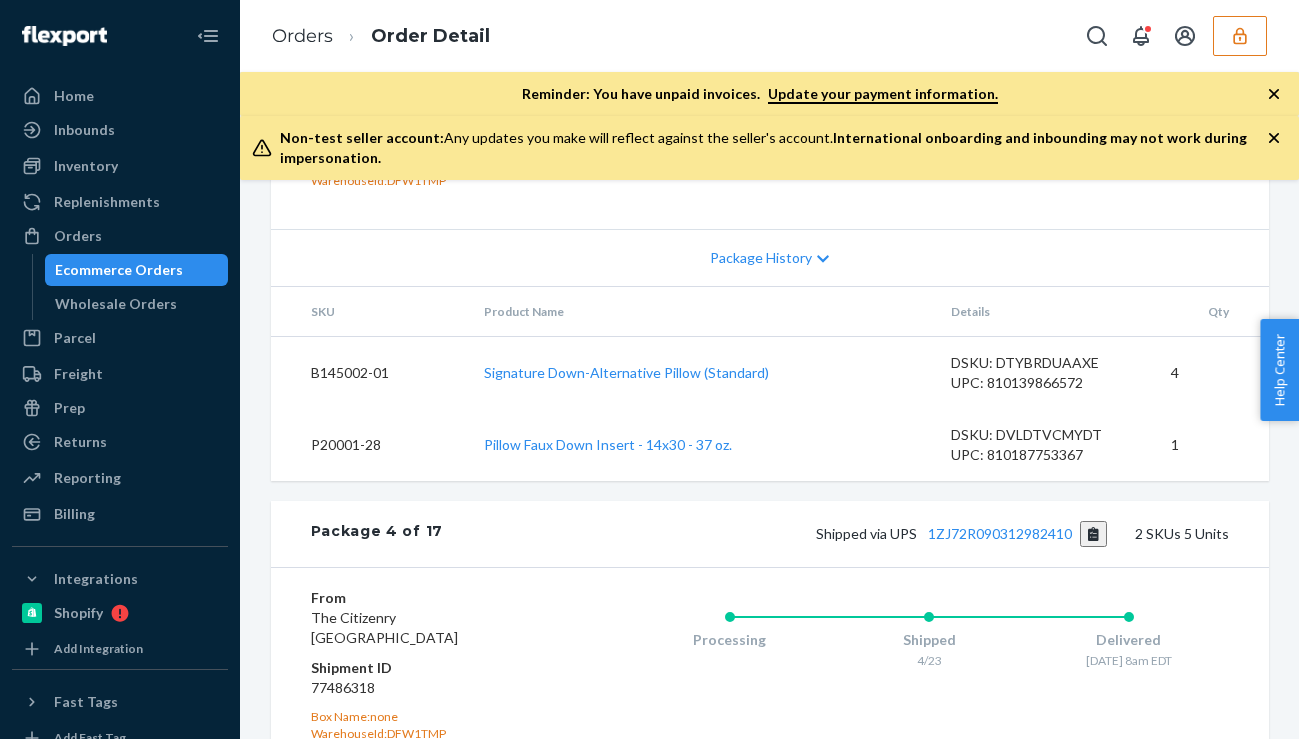 scroll, scrollTop: 2418, scrollLeft: 0, axis: vertical 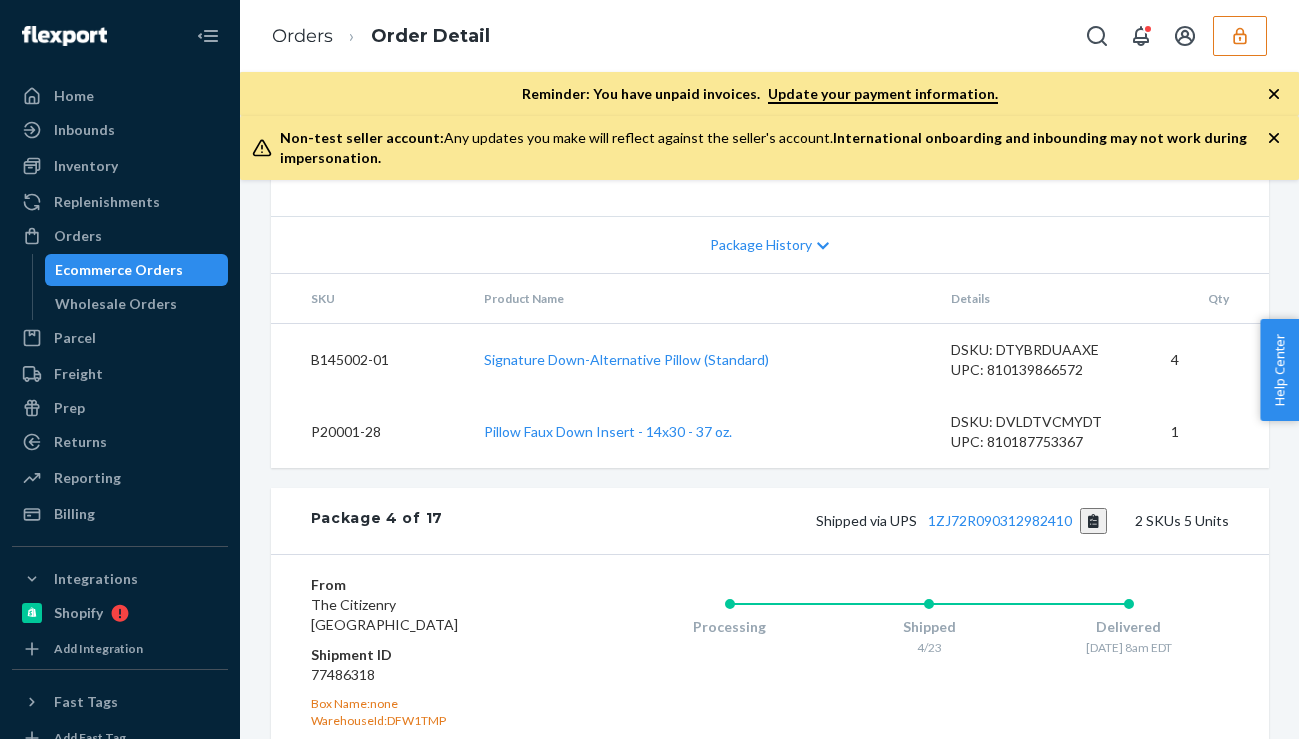 click on "1ZJ72R090339654377" at bounding box center (1000, -34) 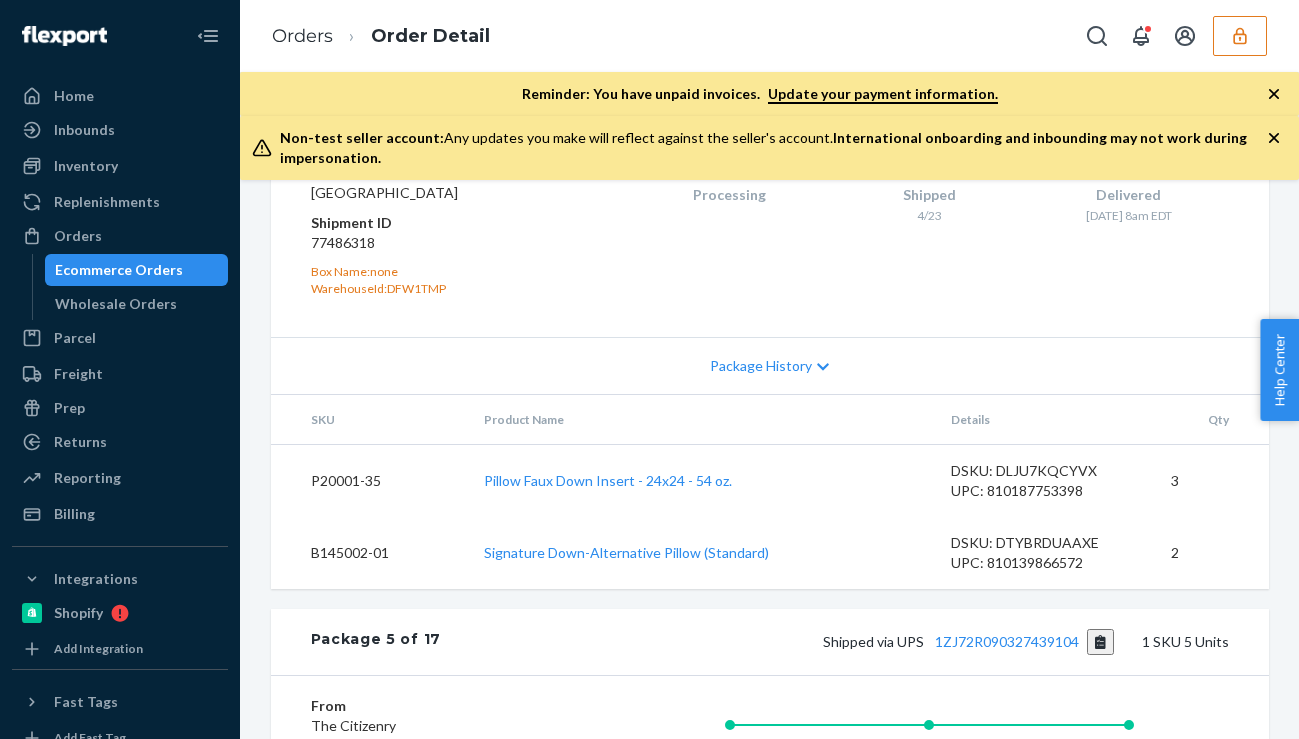 scroll, scrollTop: 2852, scrollLeft: 0, axis: vertical 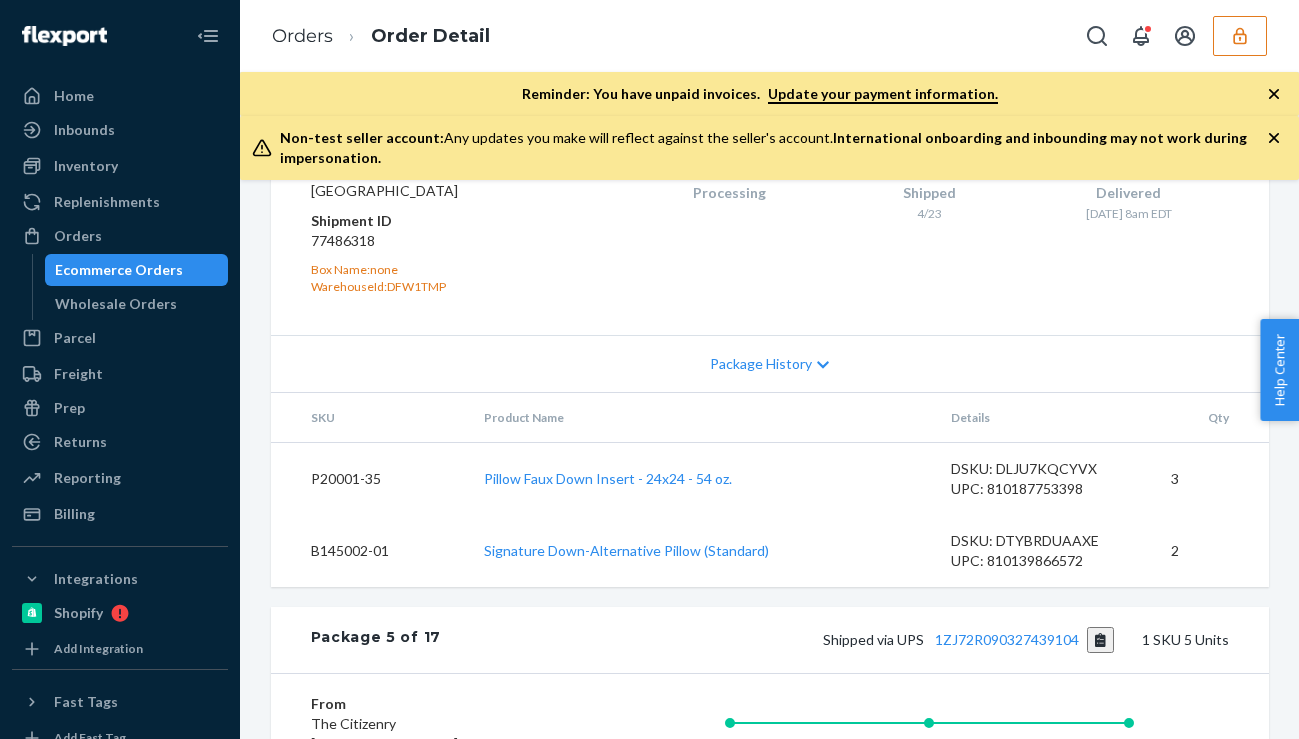 click on "1ZJ72R090312982410" at bounding box center [1000, 86] 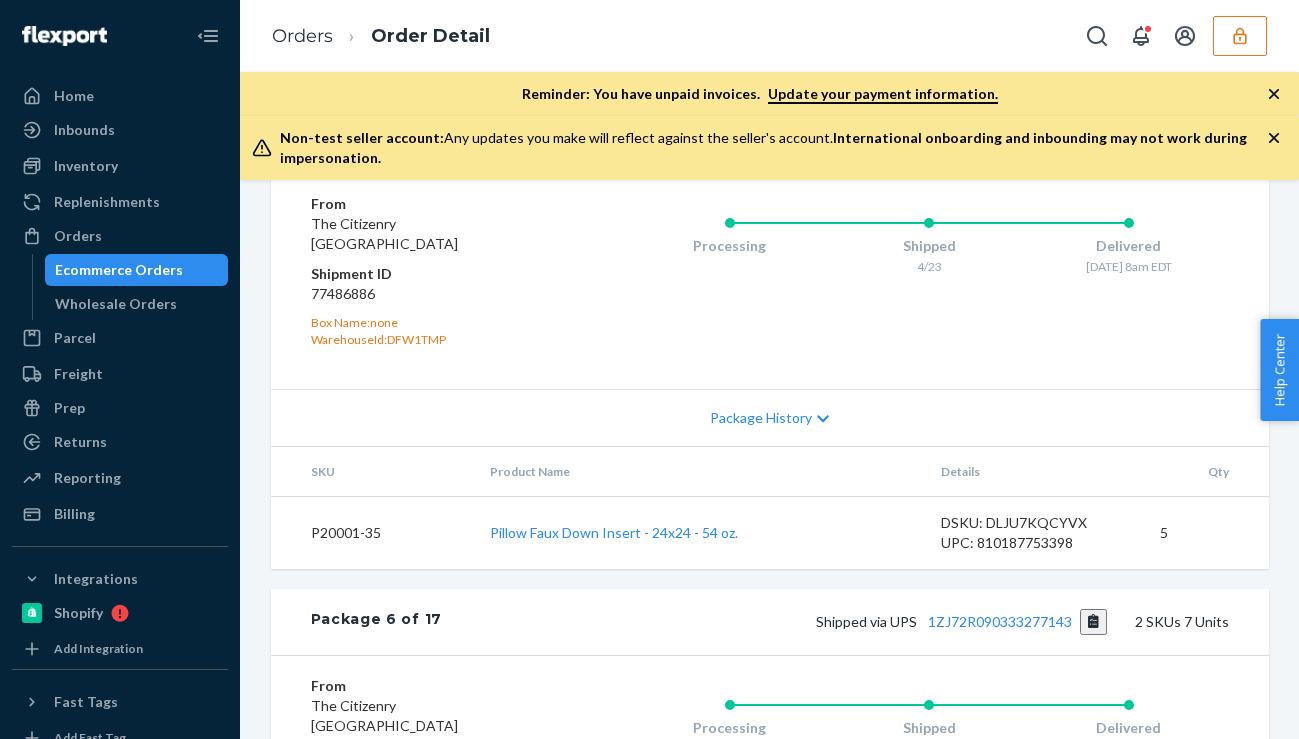 scroll, scrollTop: 3397, scrollLeft: 0, axis: vertical 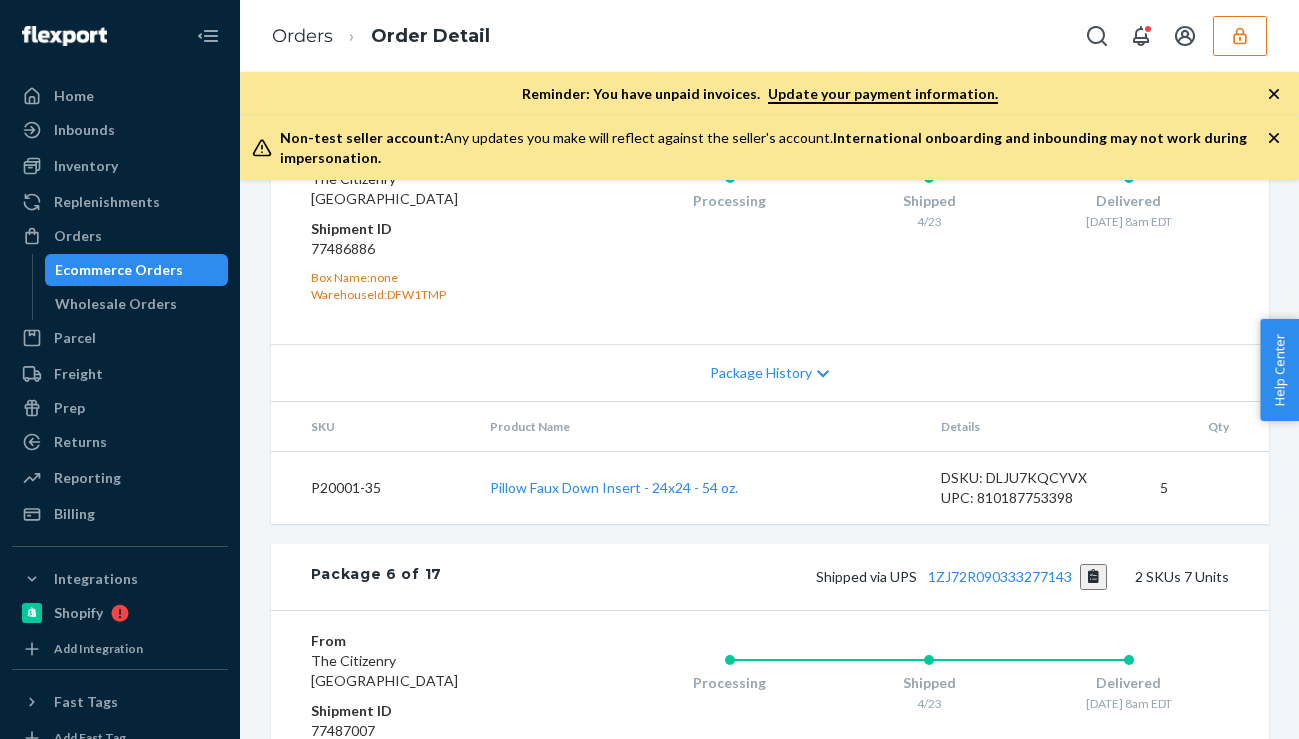 click on "1ZJ72R090327439104" at bounding box center [1007, 94] 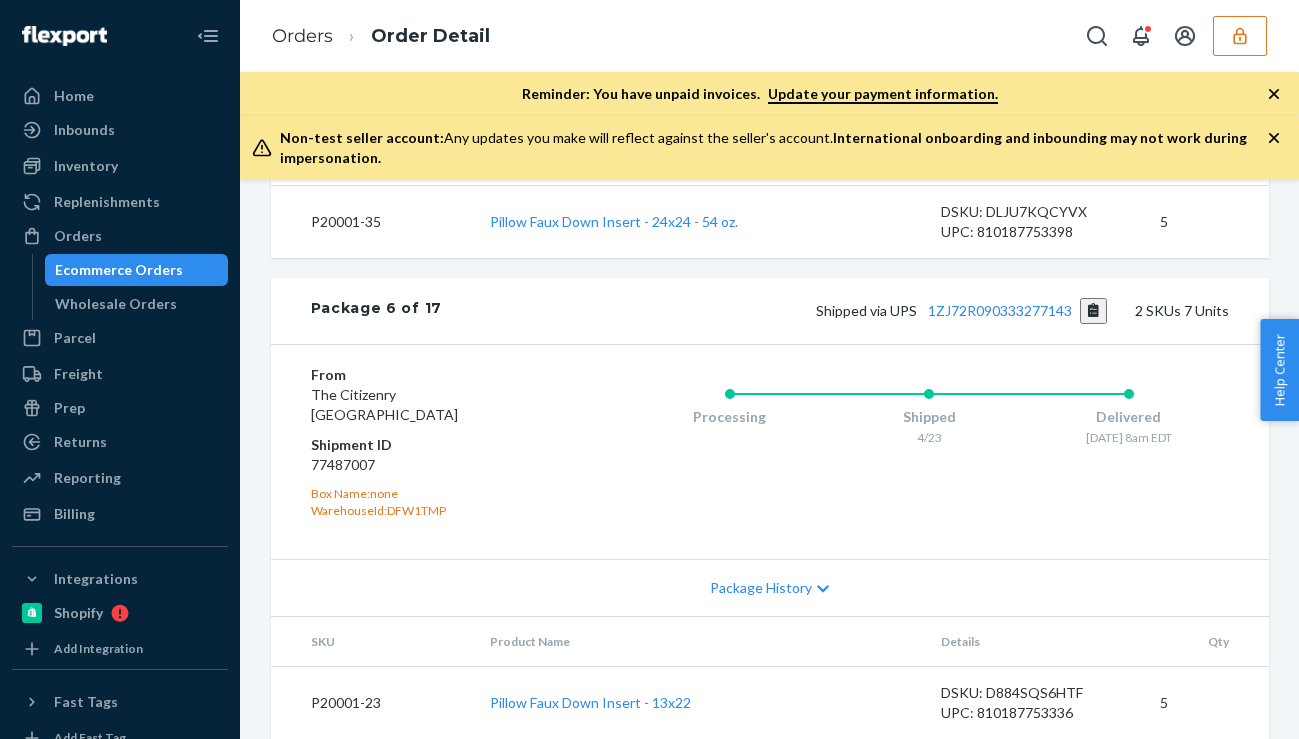 scroll, scrollTop: 3774, scrollLeft: 0, axis: vertical 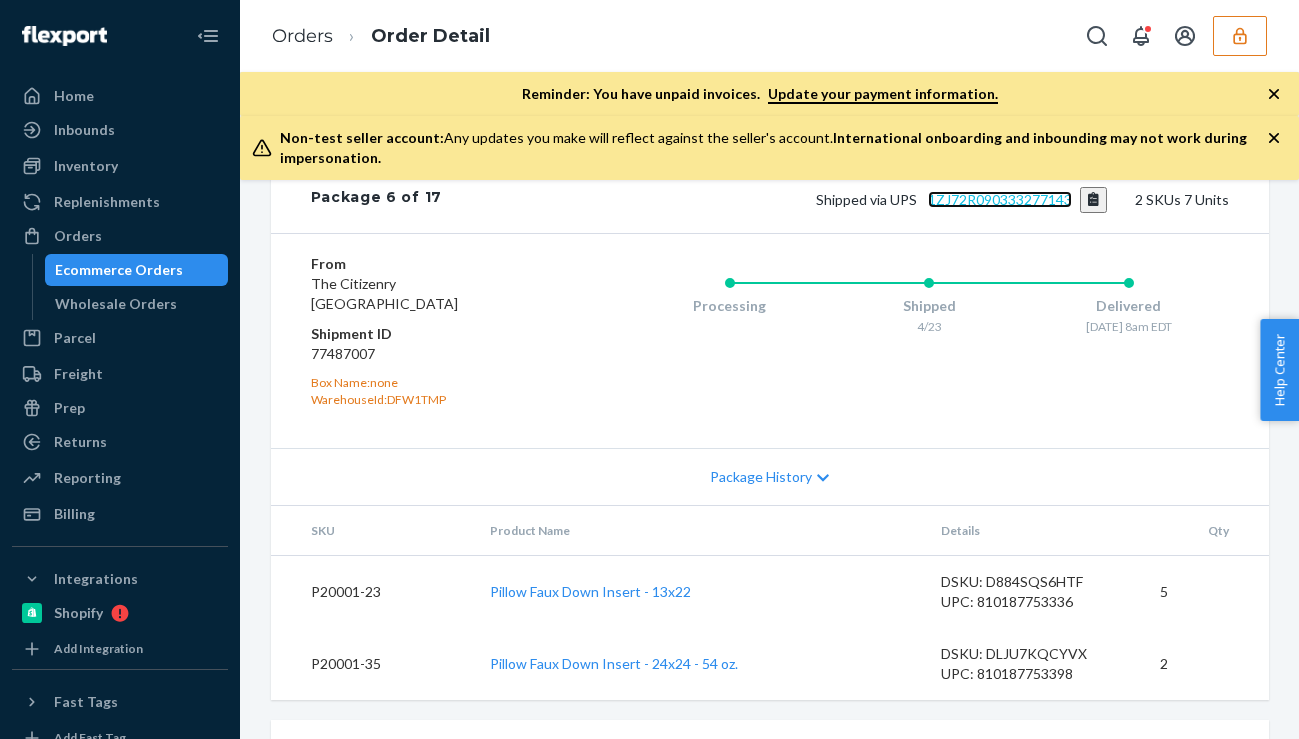 click on "1ZJ72R090333277143" at bounding box center (1000, 199) 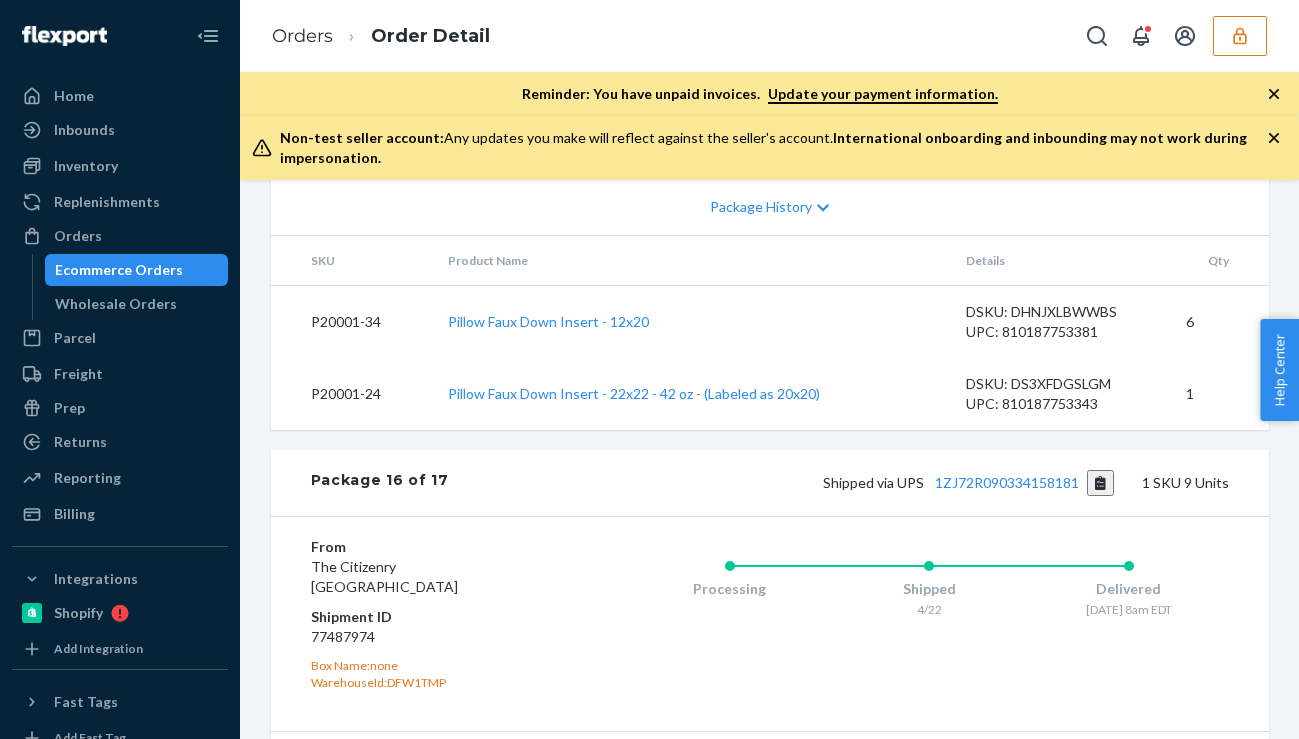 scroll, scrollTop: 8502, scrollLeft: 0, axis: vertical 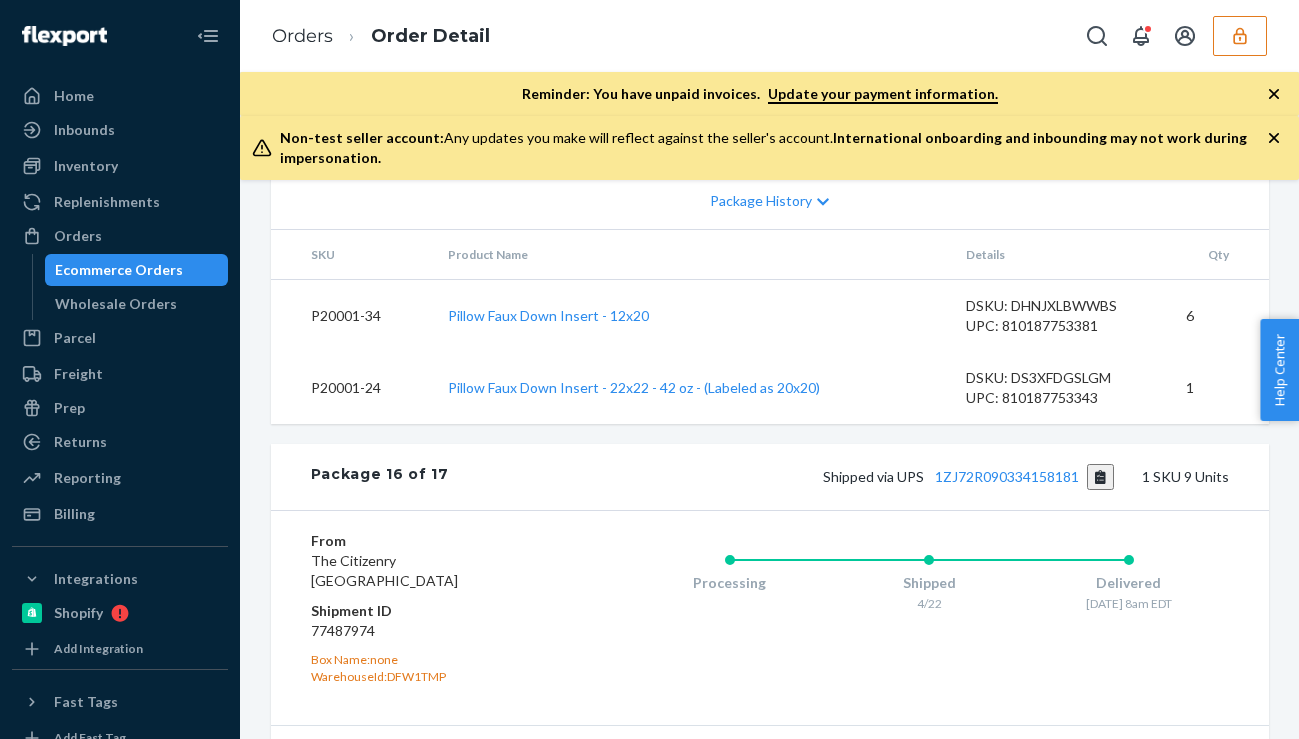 click on "1ZJ72R090305513369" at bounding box center (1000, -95) 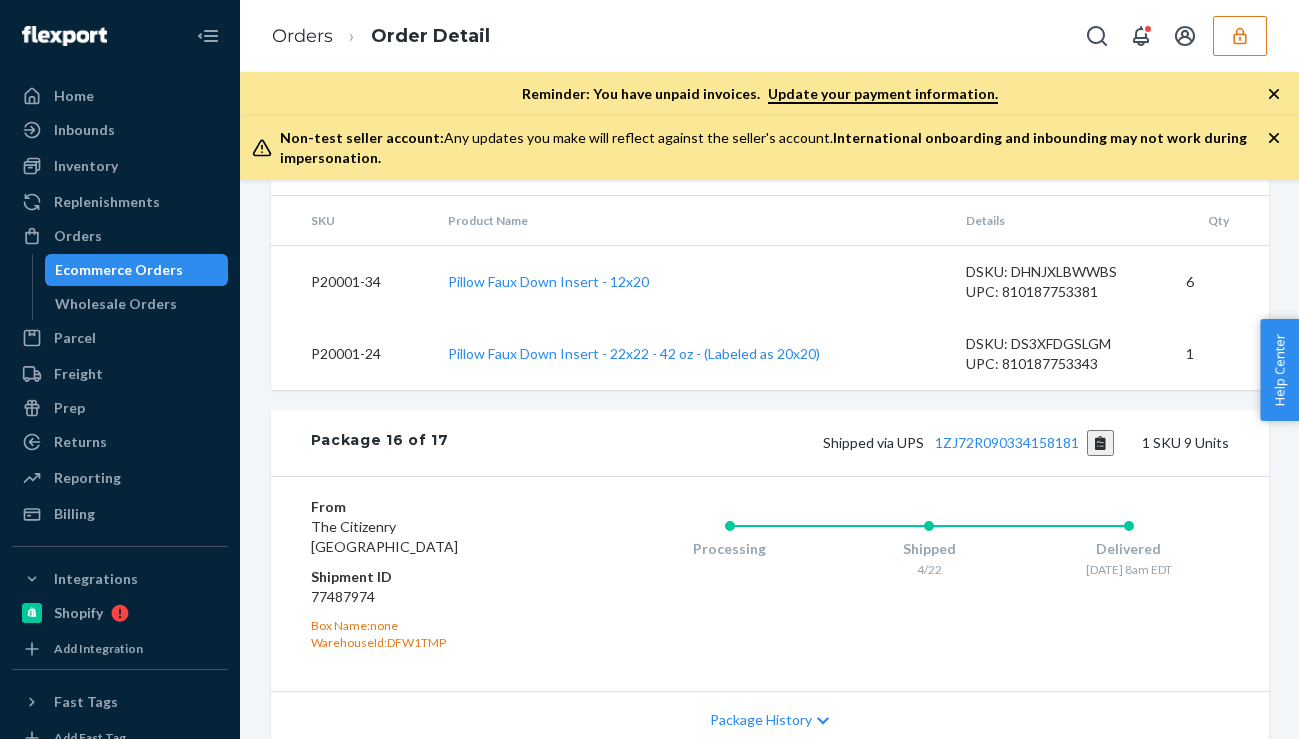 scroll, scrollTop: 8534, scrollLeft: 0, axis: vertical 